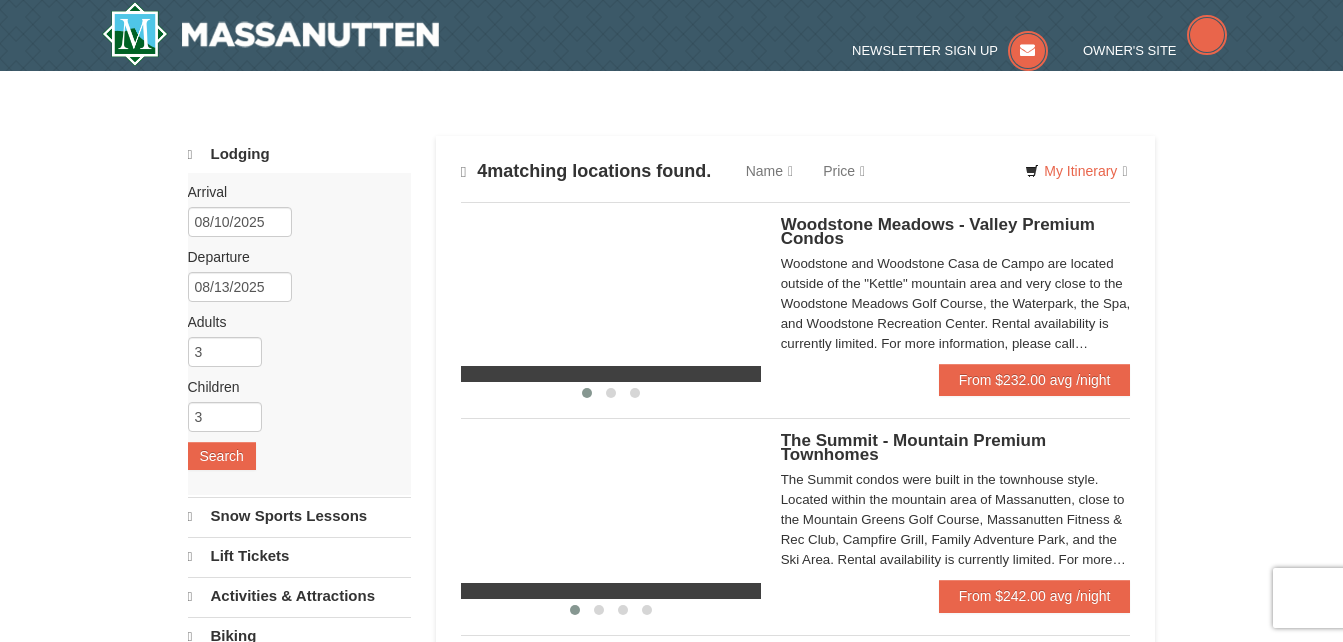 scroll, scrollTop: 0, scrollLeft: 0, axis: both 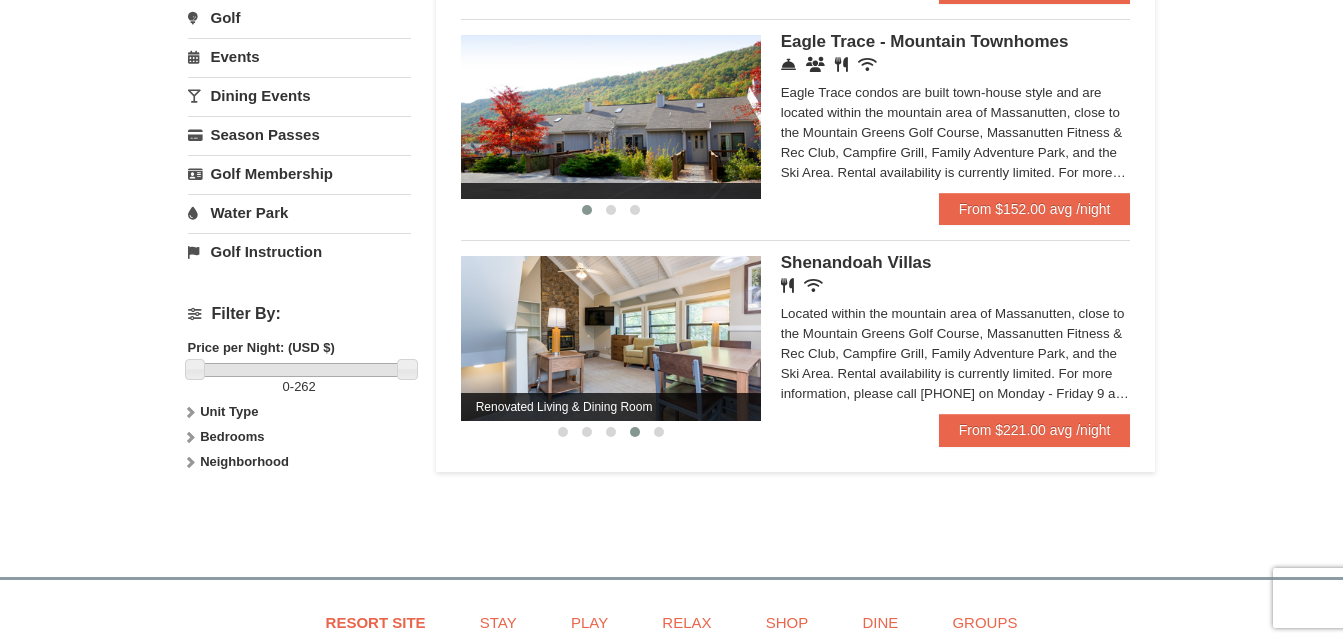 click at bounding box center [611, 338] 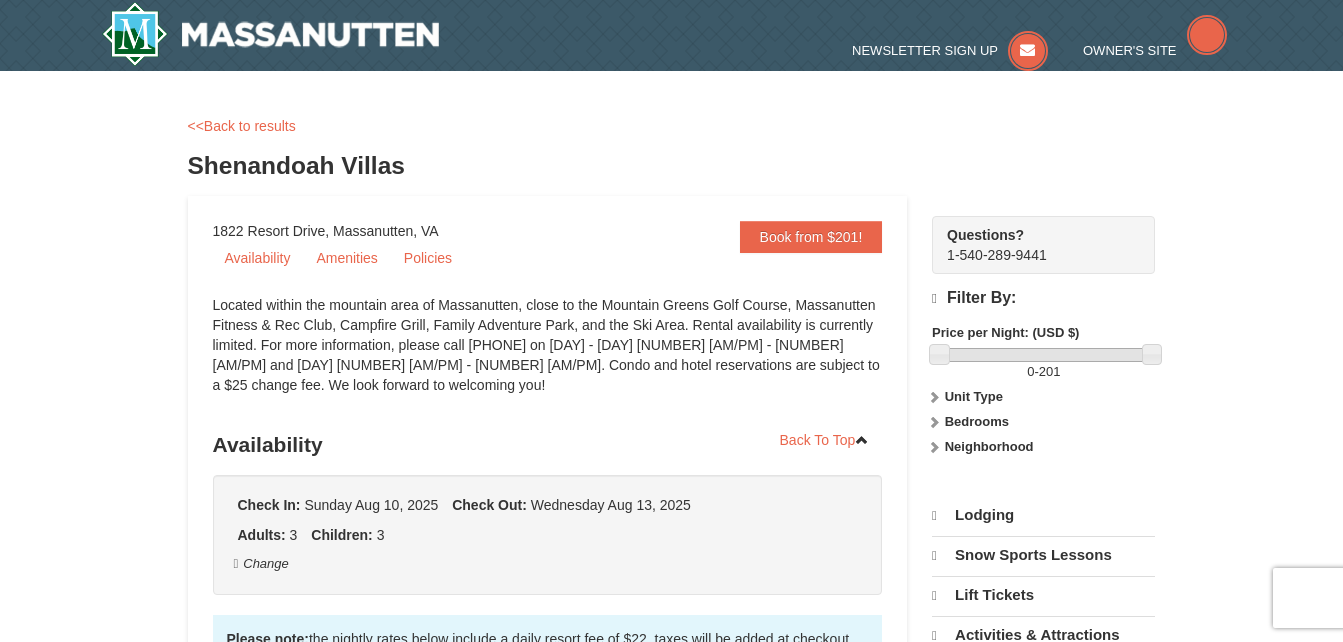 scroll, scrollTop: 0, scrollLeft: 0, axis: both 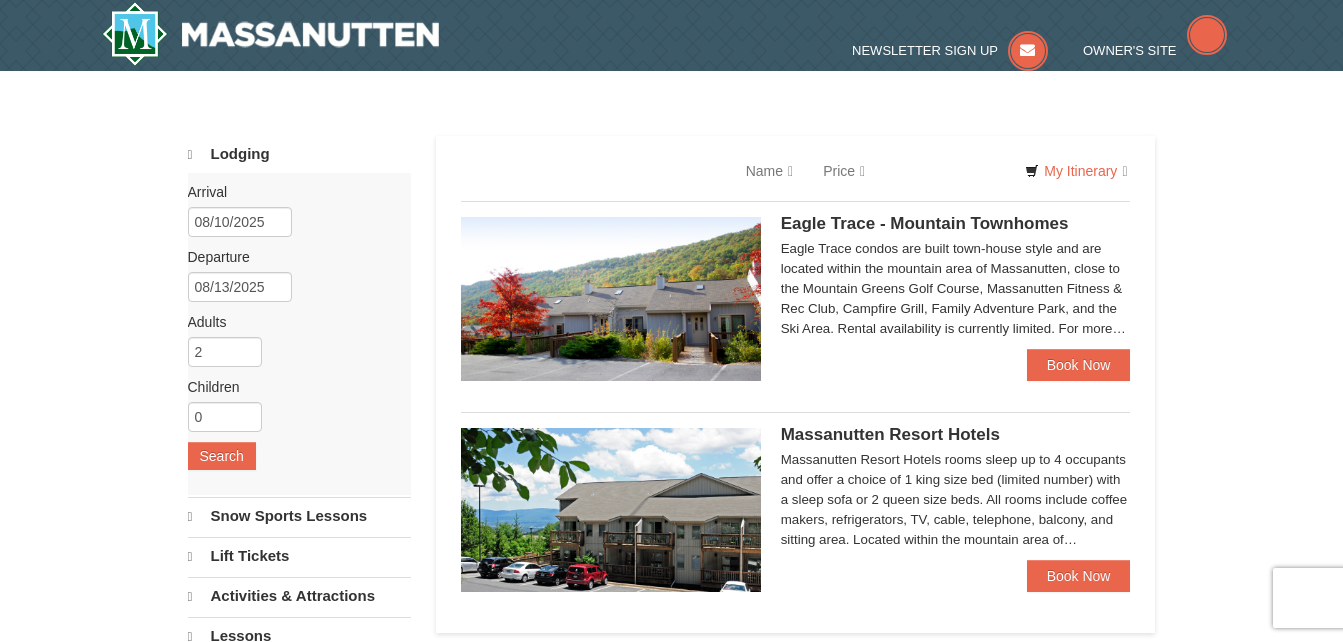 select on "8" 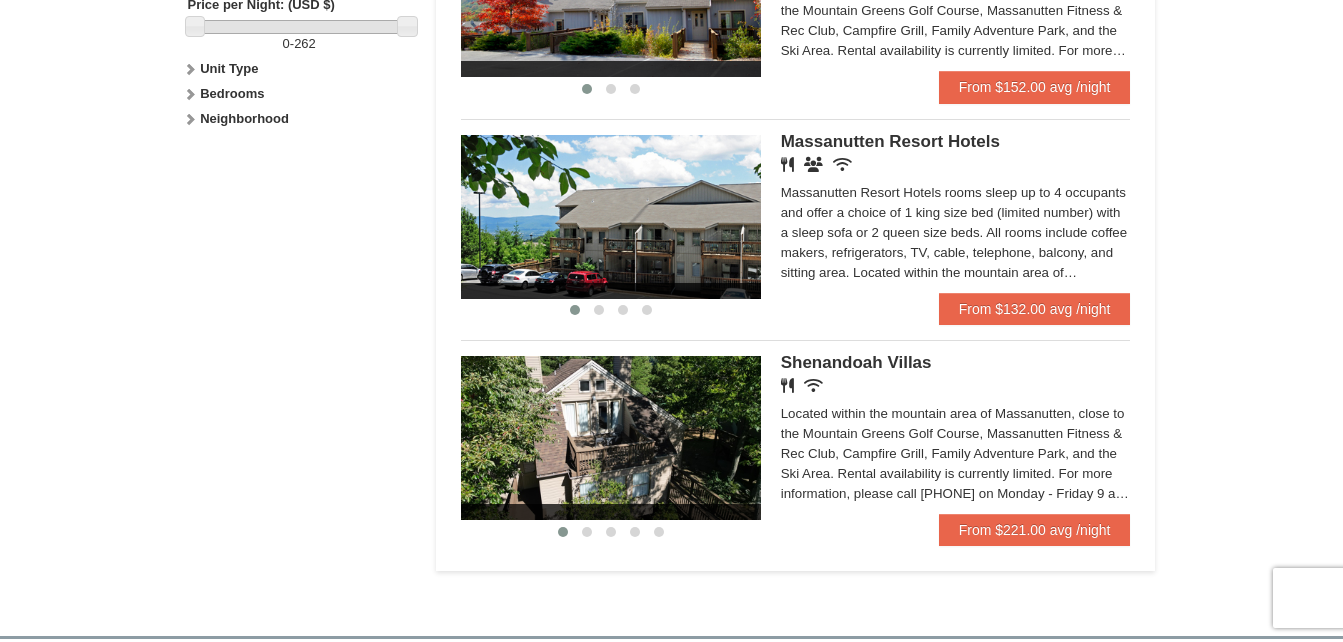 scroll, scrollTop: 988, scrollLeft: 0, axis: vertical 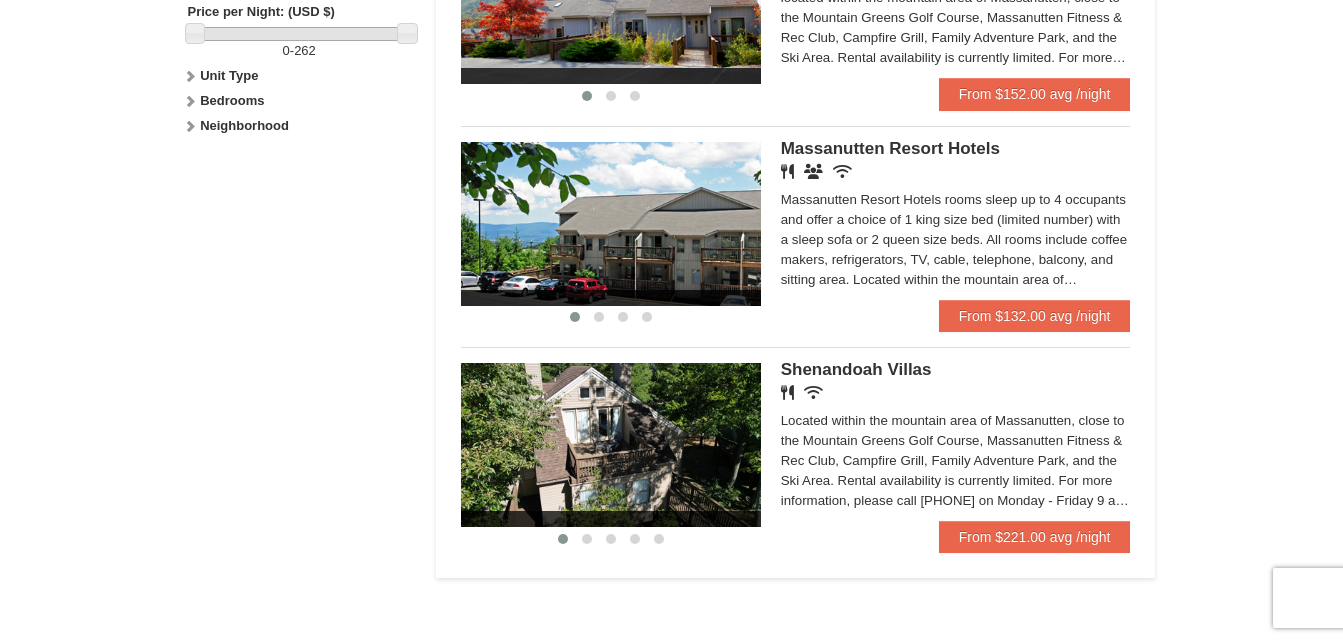 click on "Massanutten Resort Hotels" at bounding box center (890, 148) 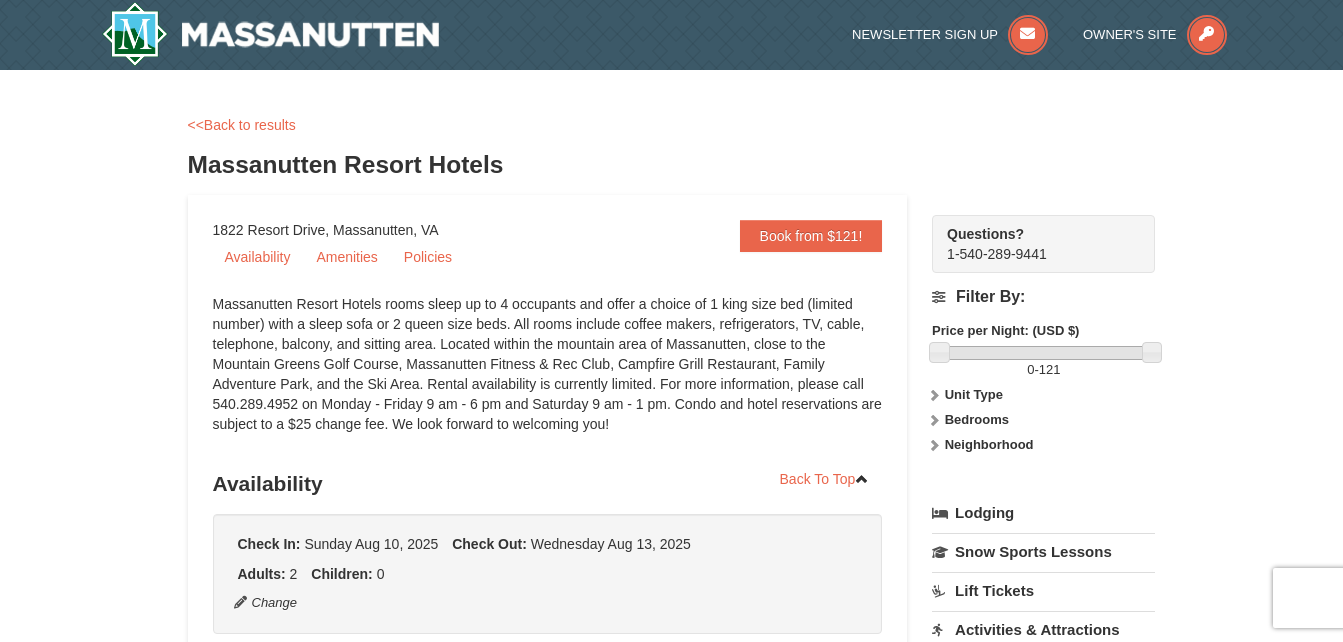 scroll, scrollTop: 0, scrollLeft: 0, axis: both 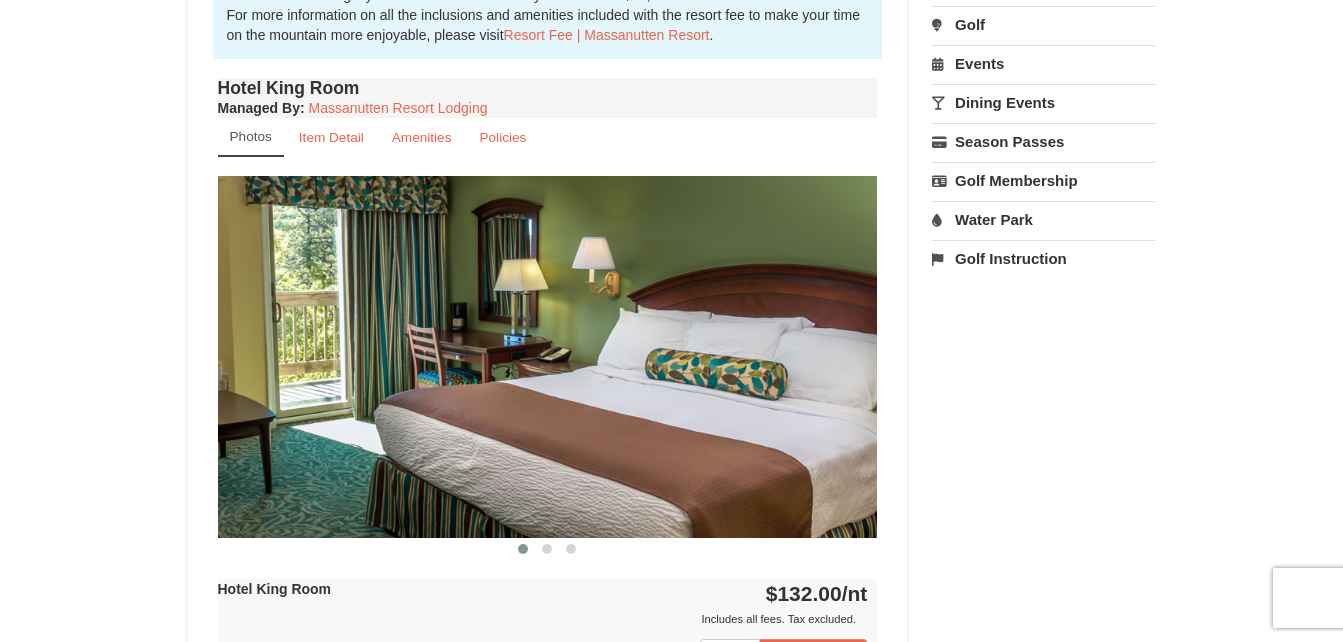 click at bounding box center (548, 356) 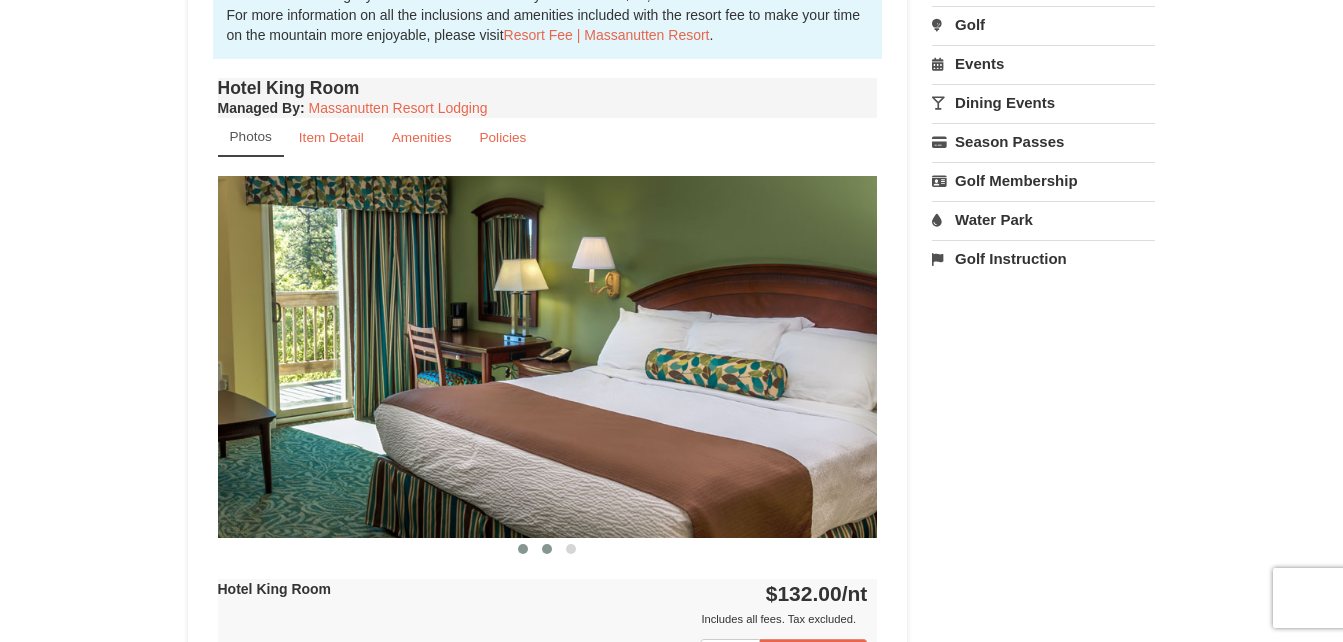 click at bounding box center [547, 549] 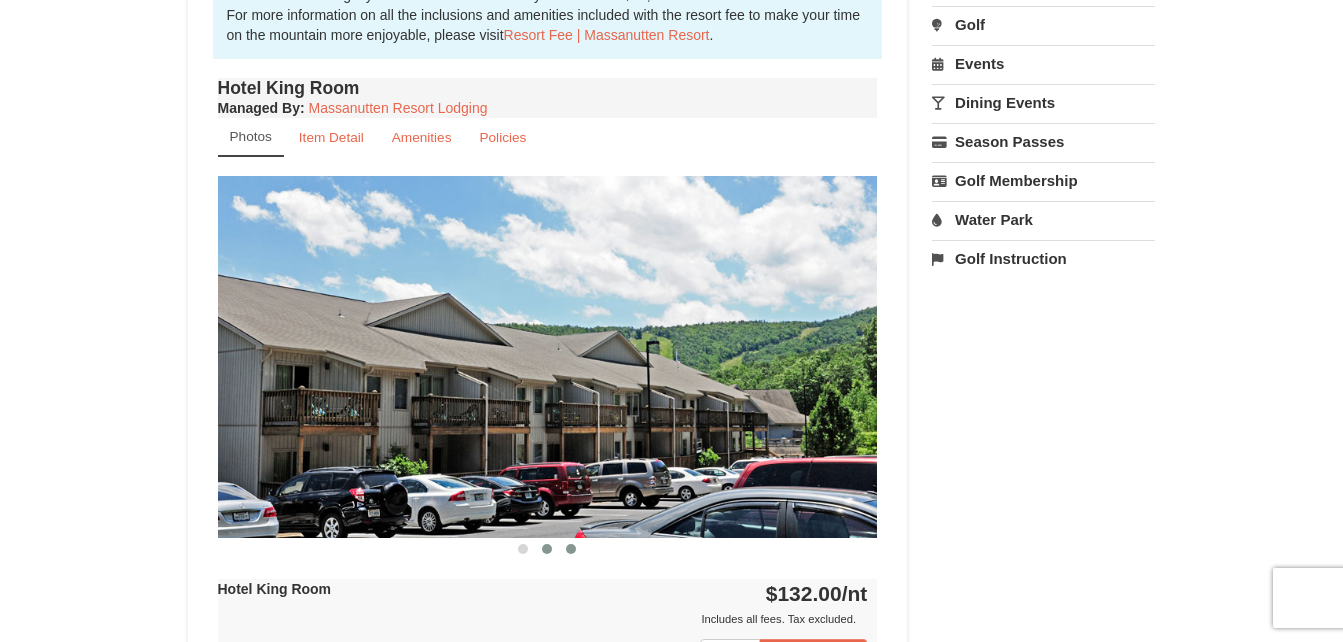 click at bounding box center (571, 549) 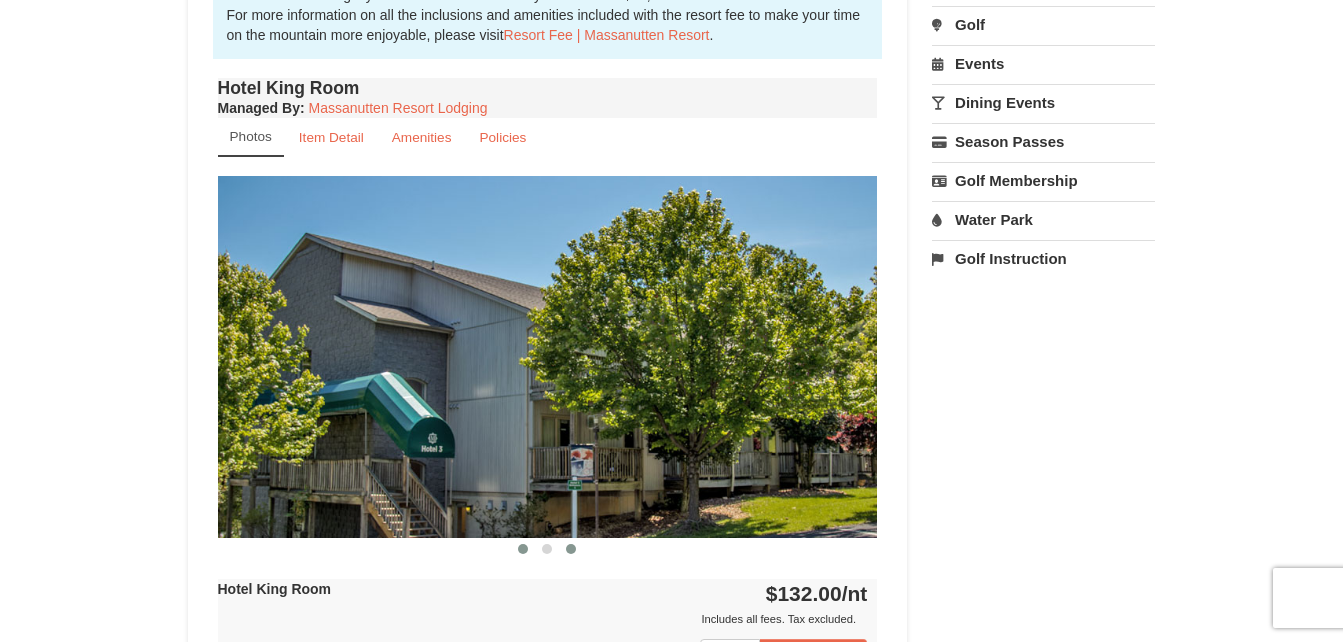 click at bounding box center [523, 549] 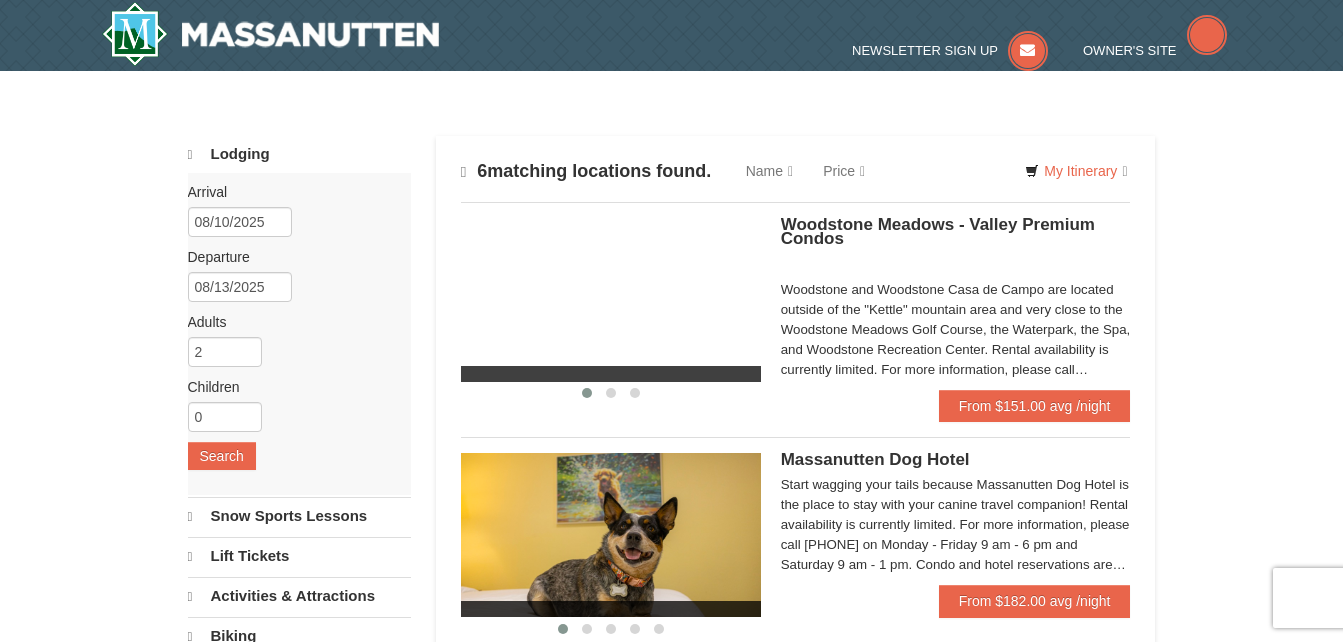 scroll, scrollTop: 988, scrollLeft: 0, axis: vertical 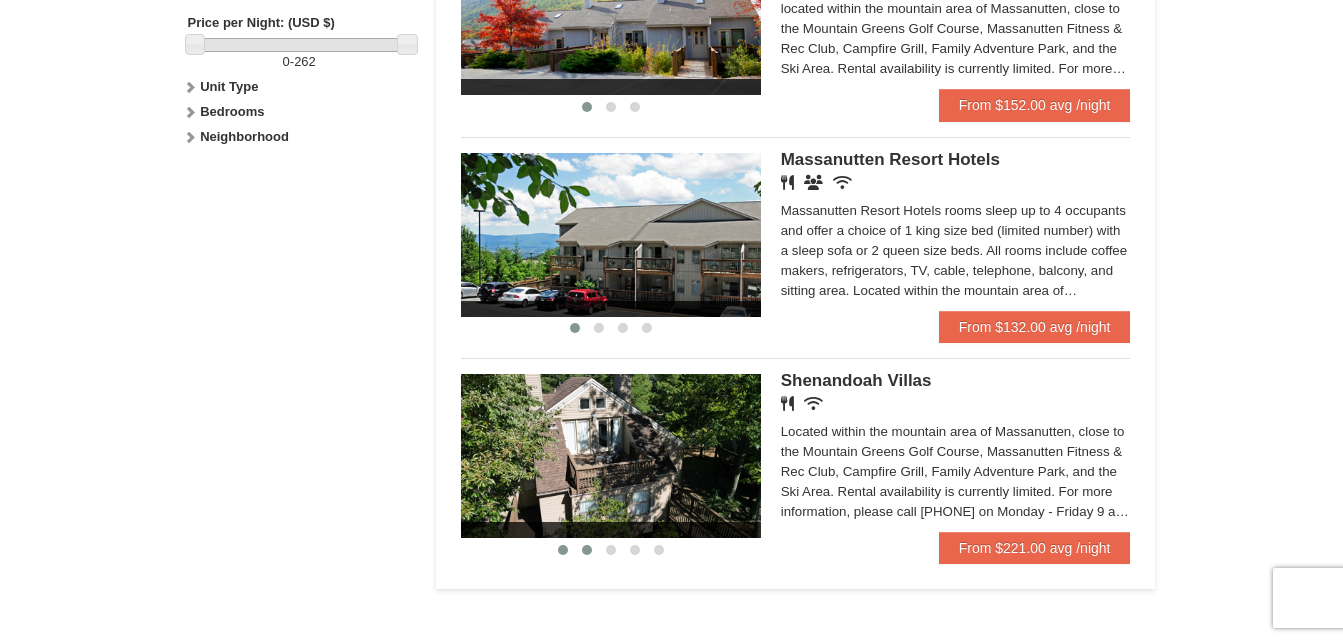 click at bounding box center (587, 550) 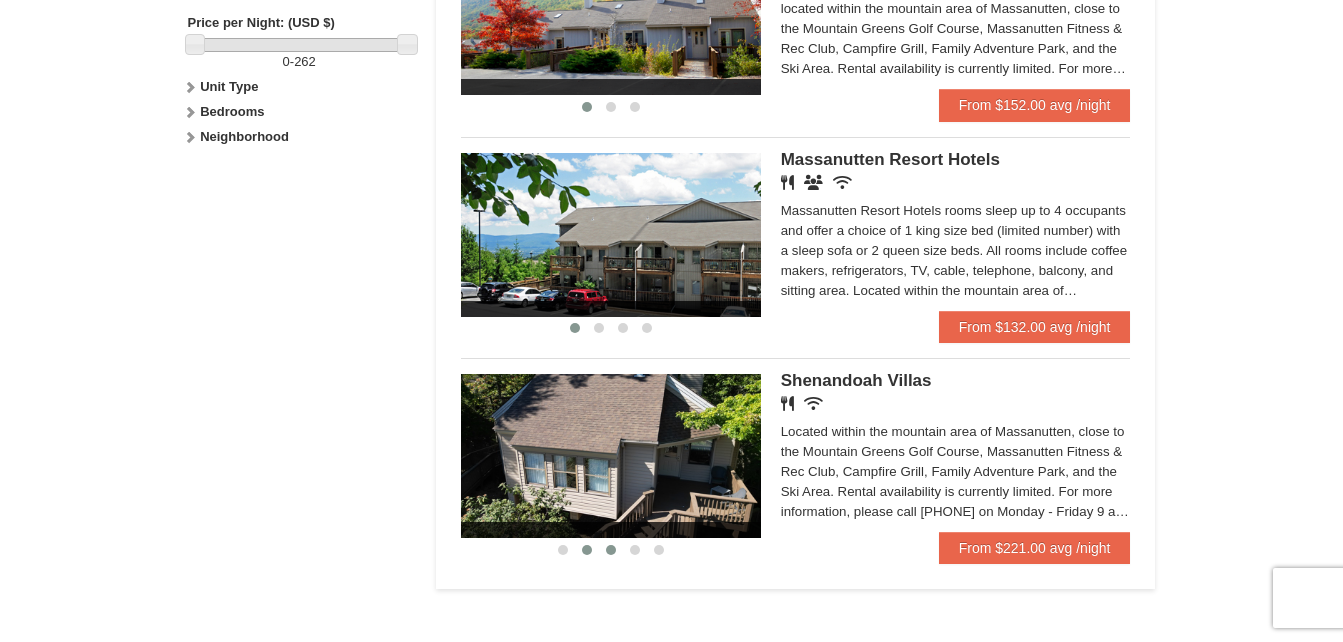 click at bounding box center [611, 550] 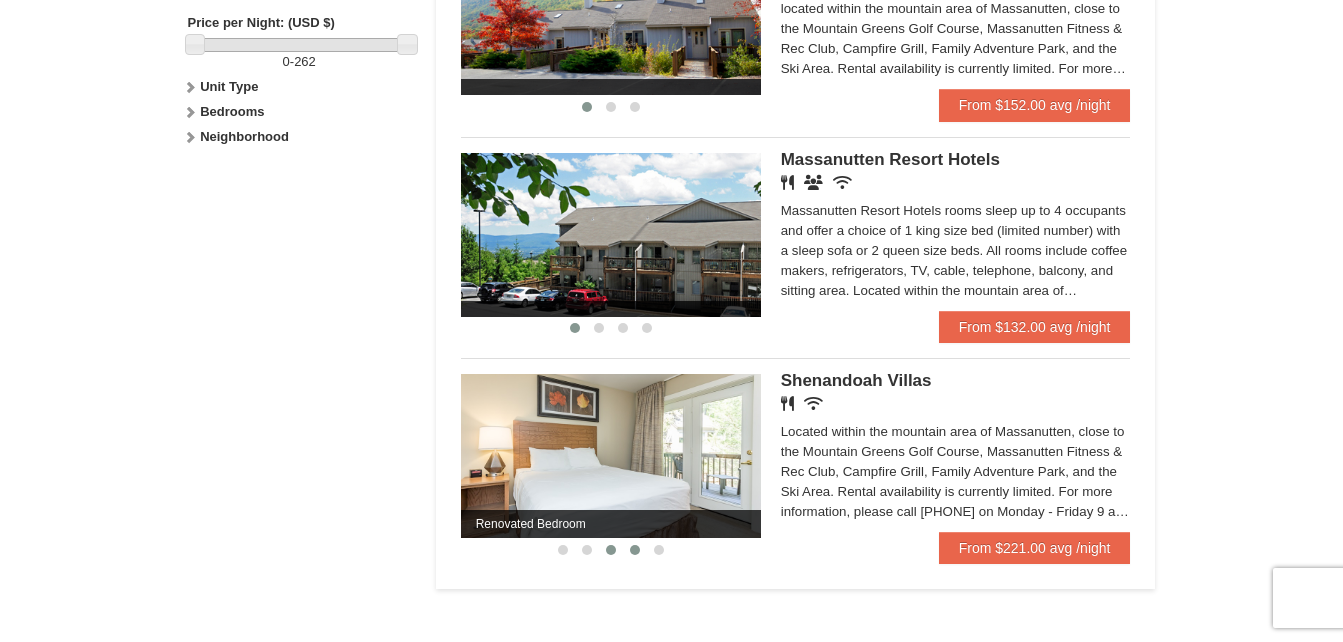 click at bounding box center (635, 550) 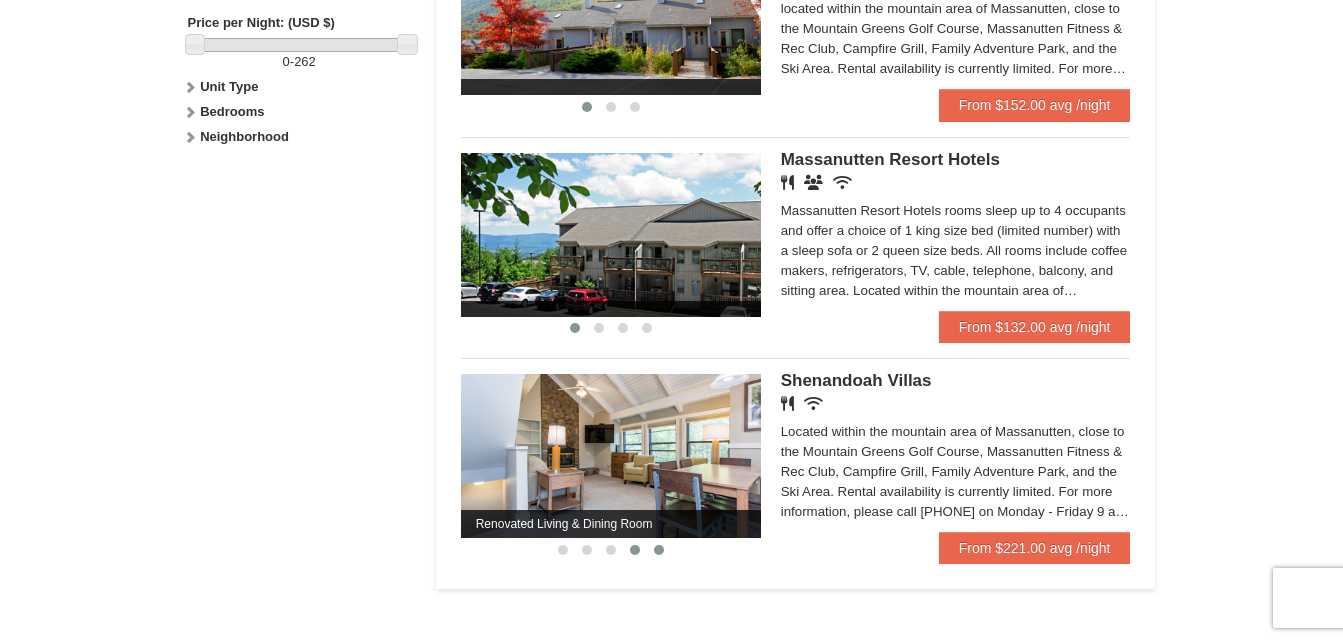 click at bounding box center [659, 550] 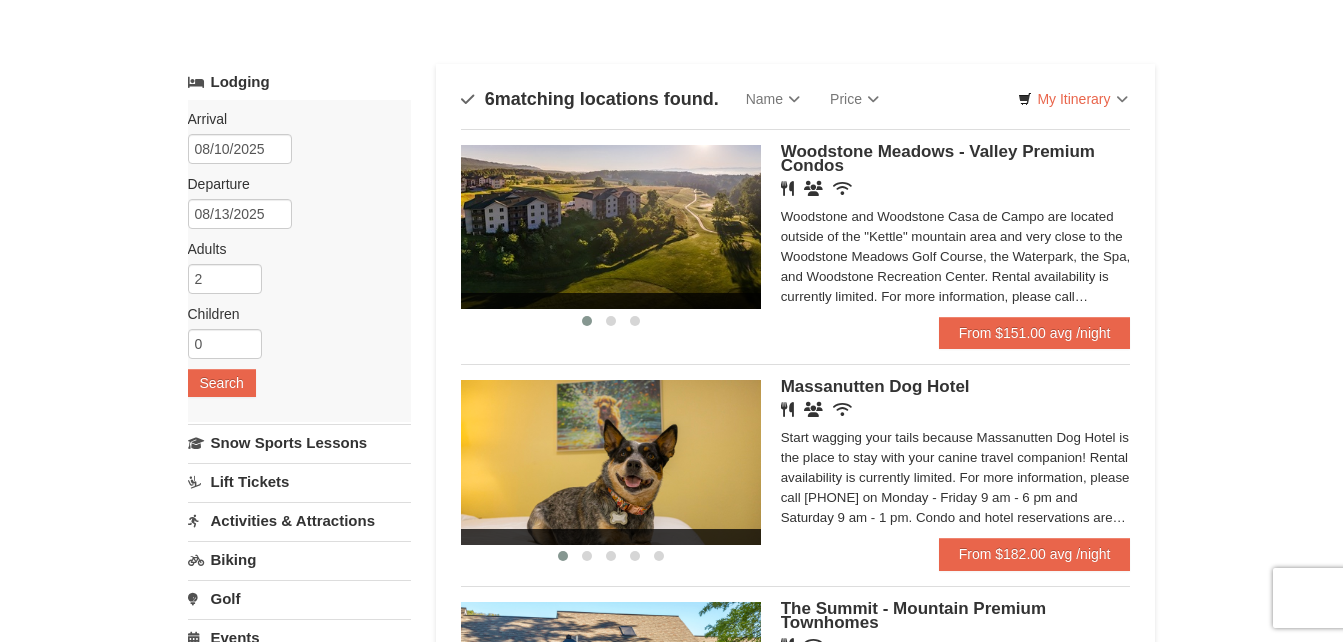 scroll, scrollTop: 75, scrollLeft: 0, axis: vertical 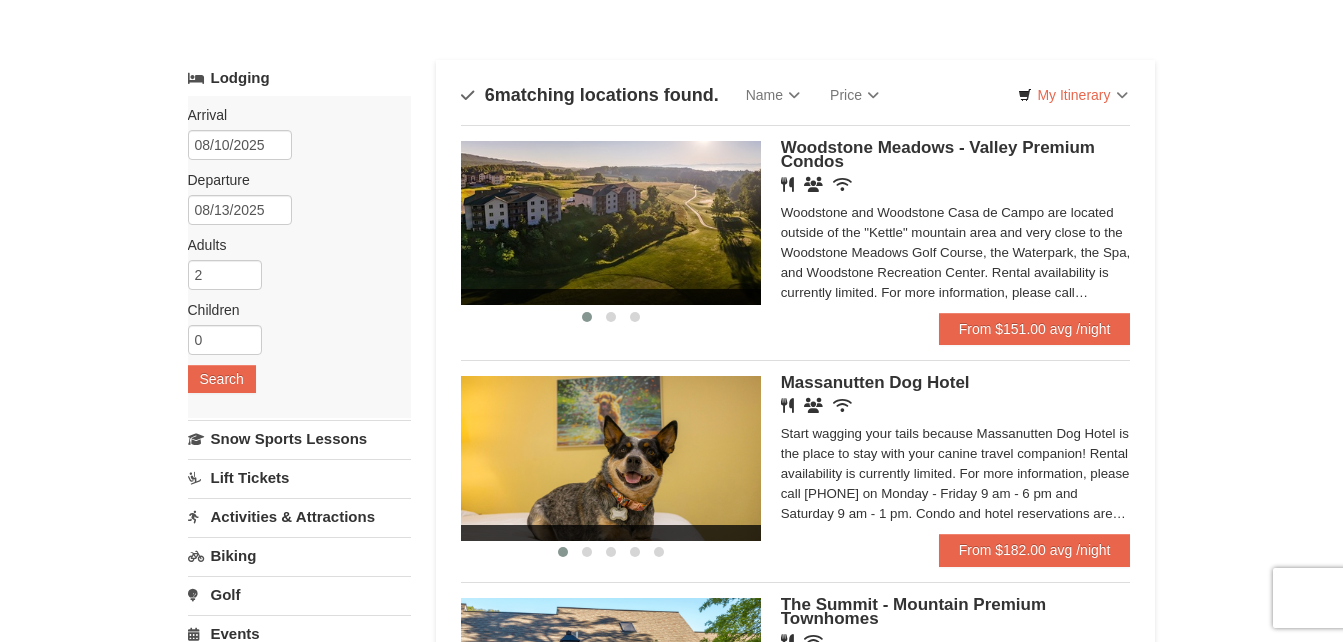 click on "Woodstone Meadows - Valley Premium Condos" at bounding box center (938, 154) 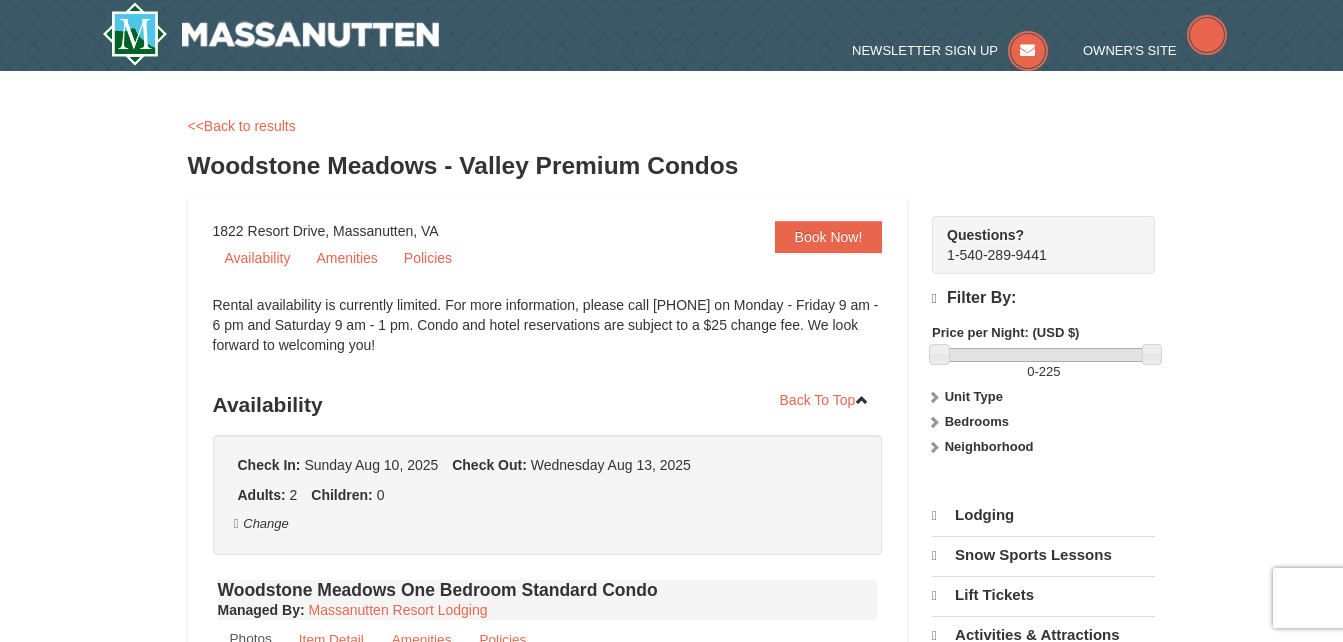 scroll, scrollTop: 0, scrollLeft: 0, axis: both 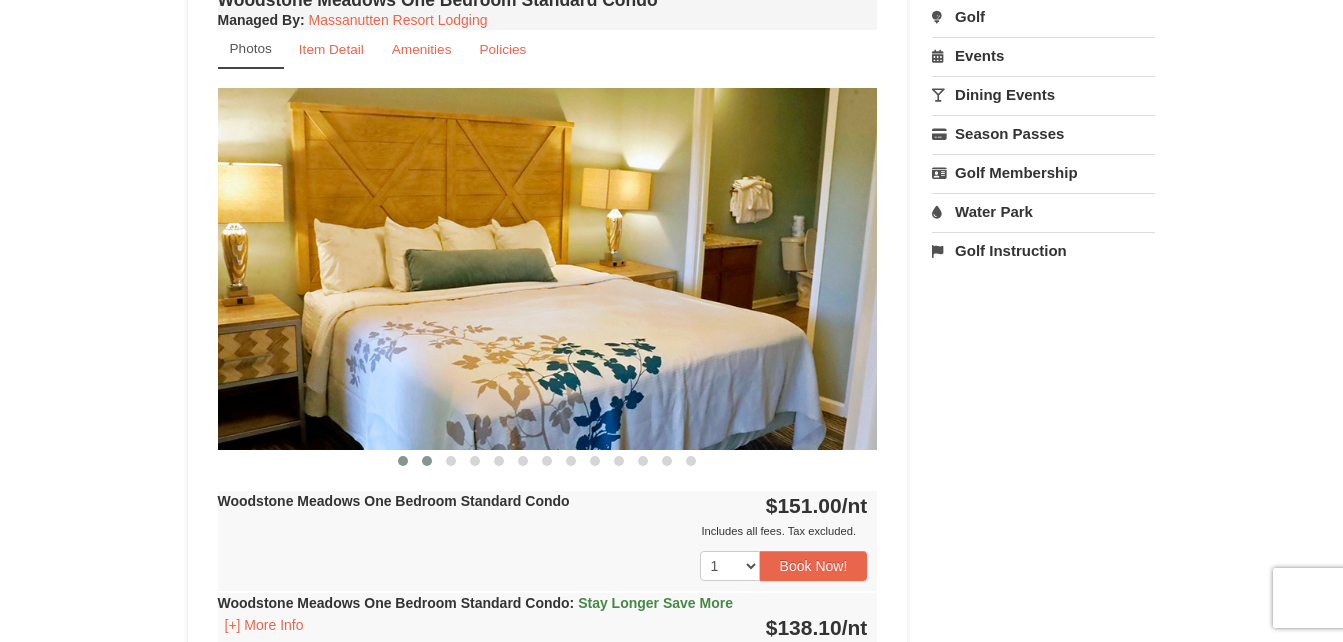 click at bounding box center [427, 461] 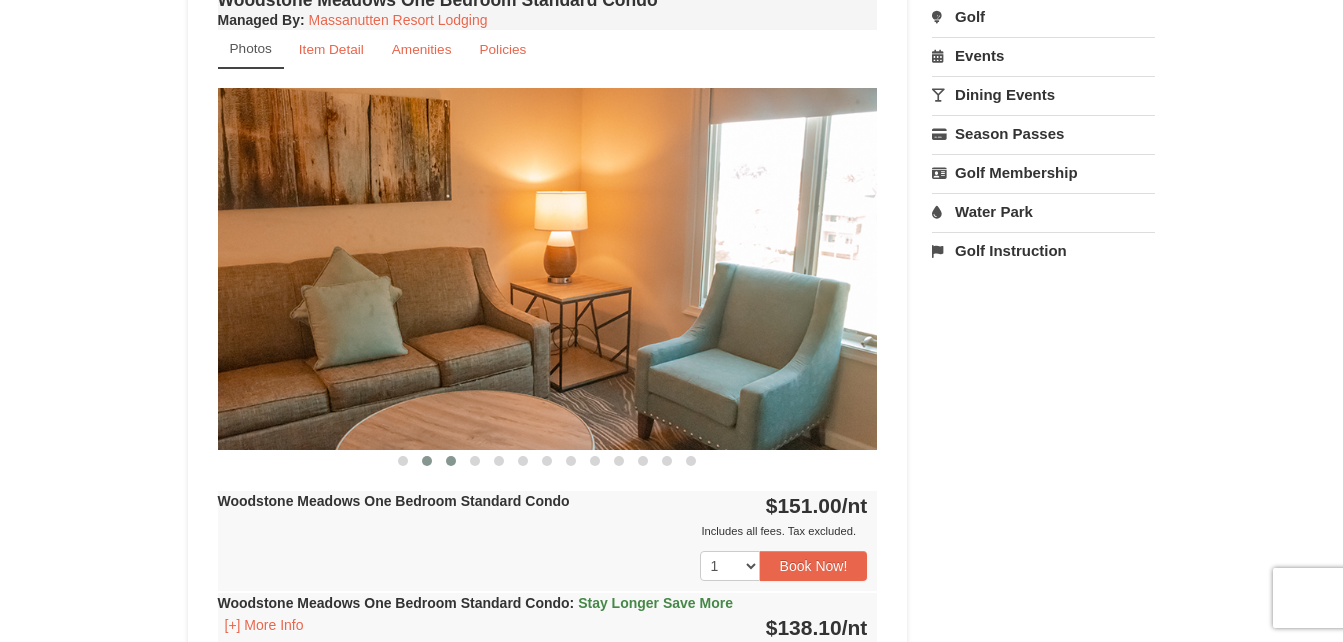 click at bounding box center (451, 461) 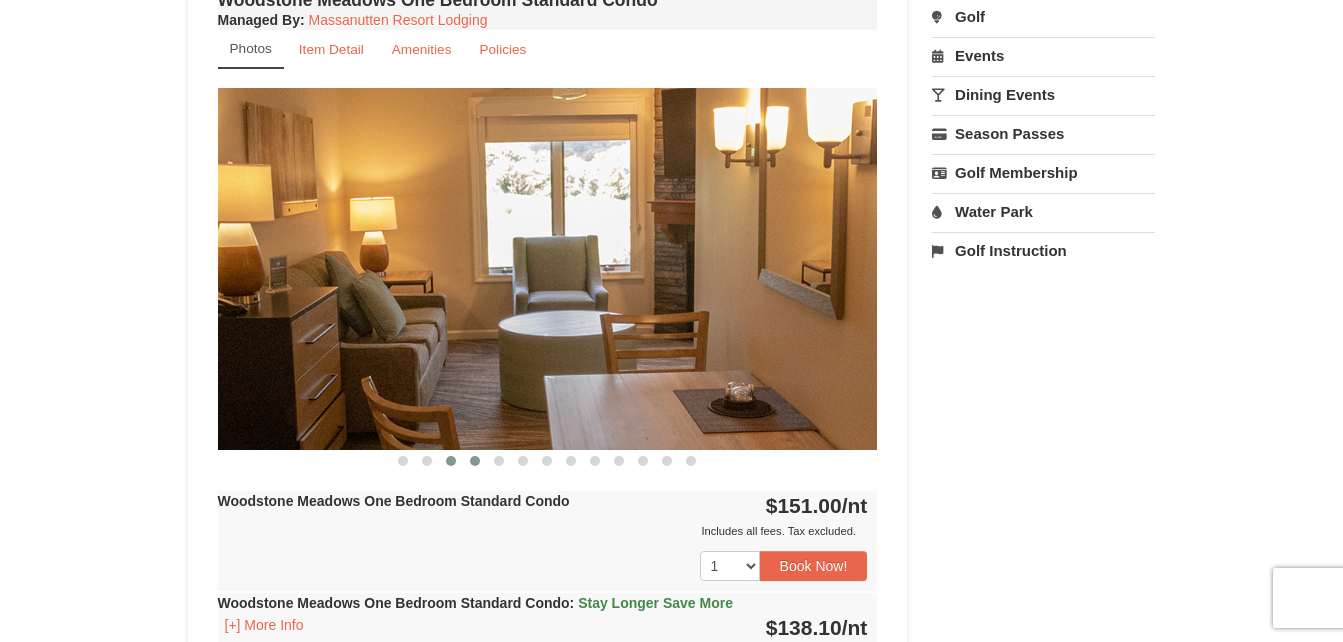 click at bounding box center [475, 461] 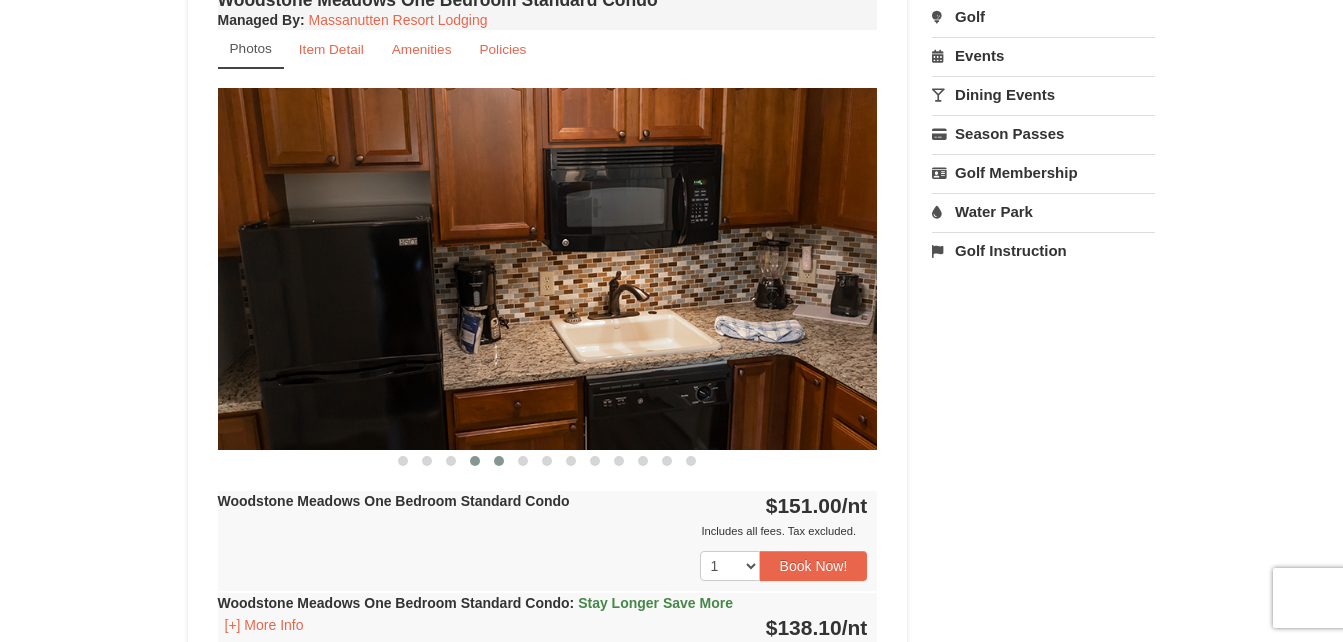 click at bounding box center [499, 461] 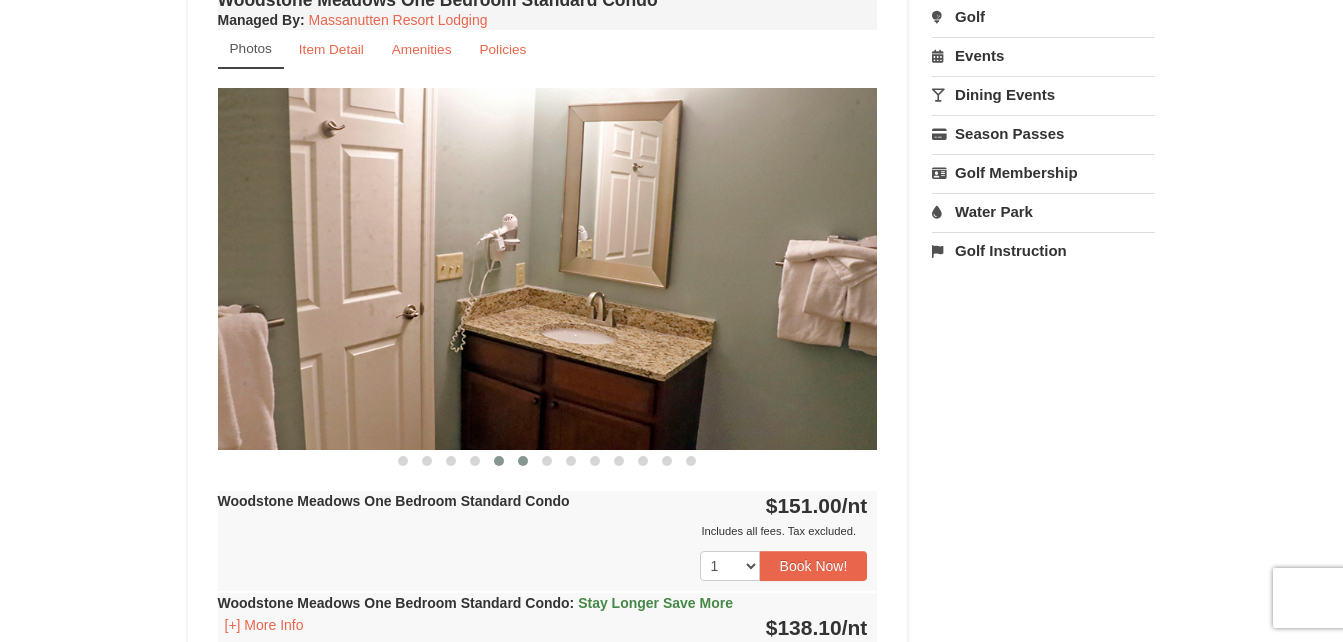 click at bounding box center (523, 461) 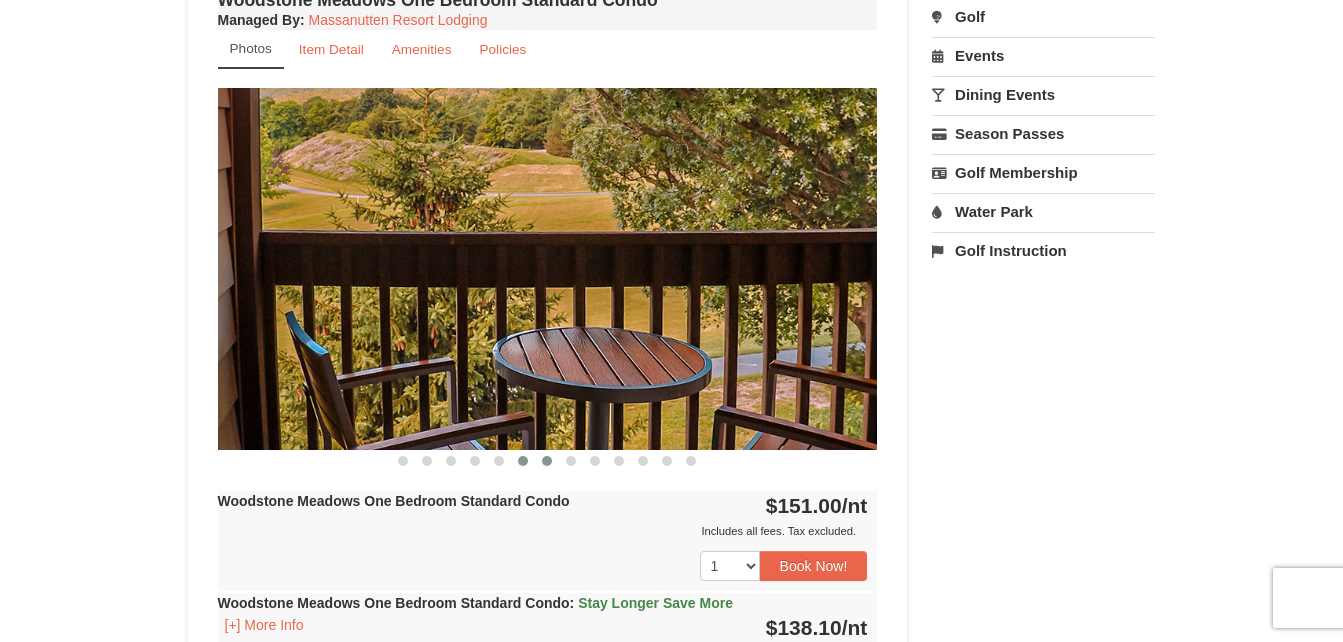 click at bounding box center (547, 461) 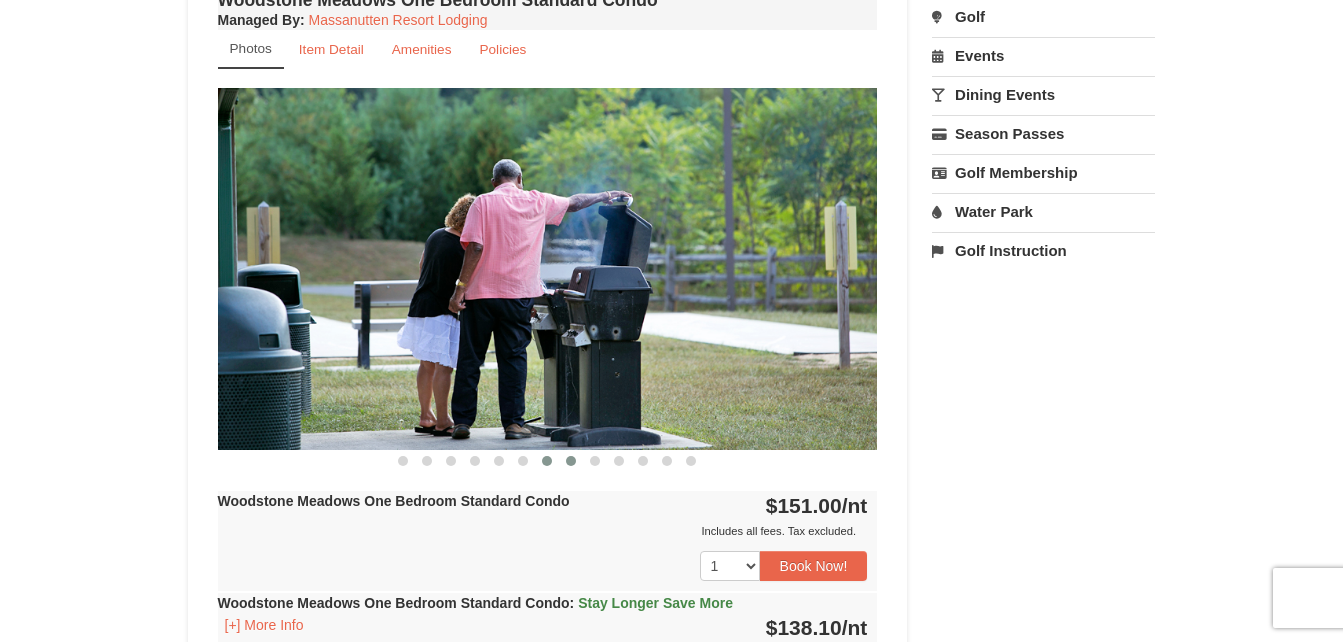click at bounding box center (571, 461) 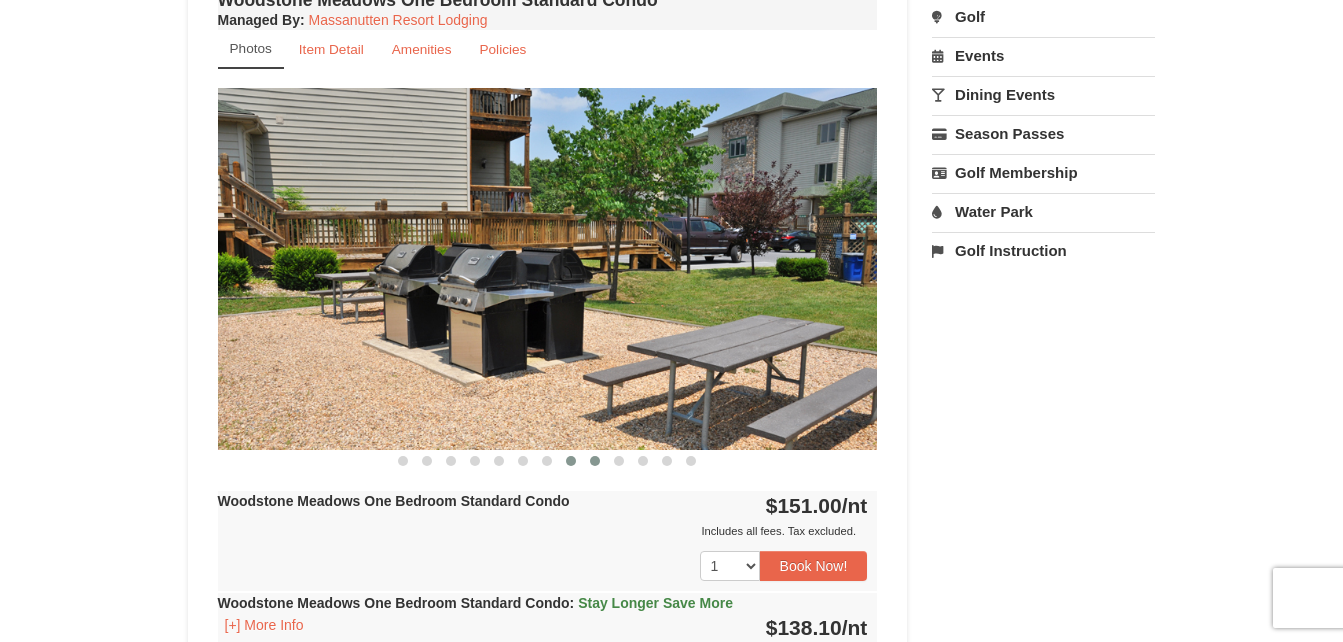 click at bounding box center (595, 461) 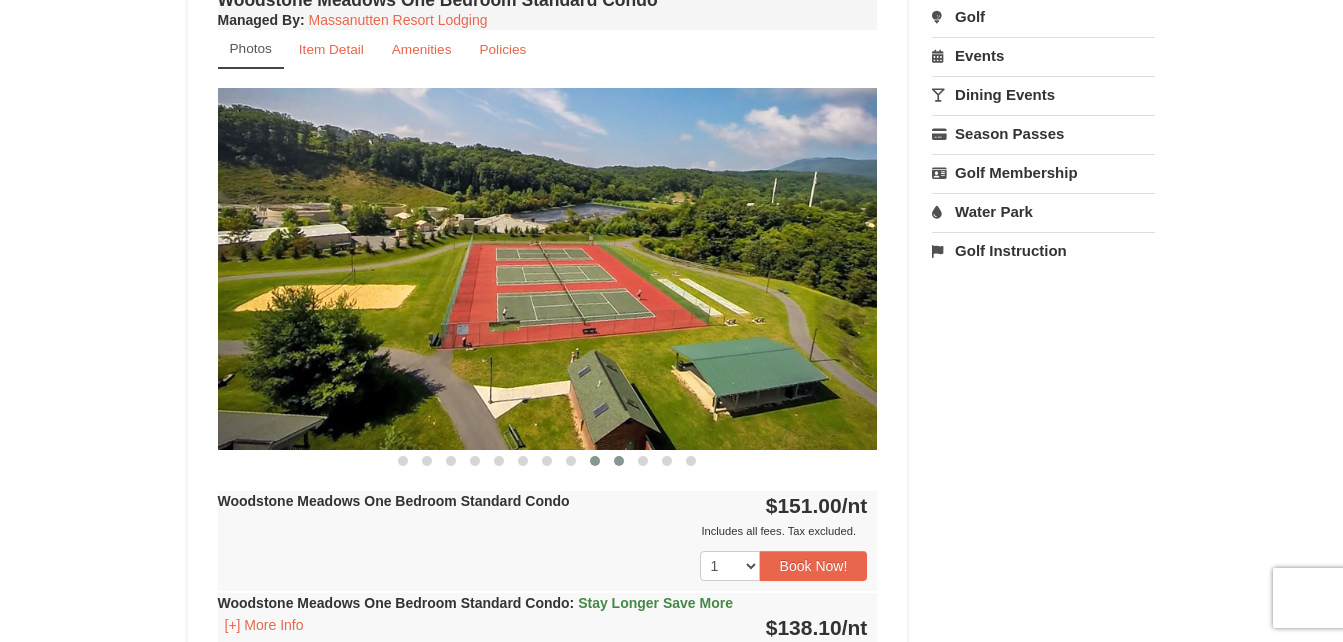 click at bounding box center (619, 461) 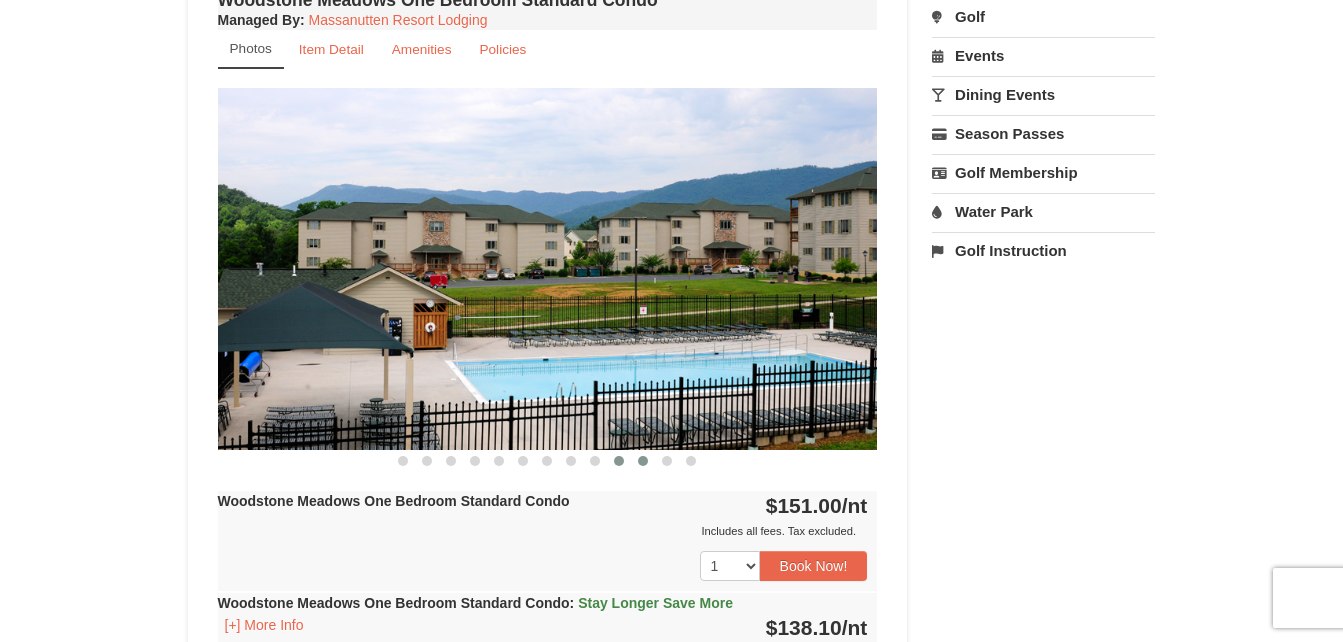 click at bounding box center (643, 461) 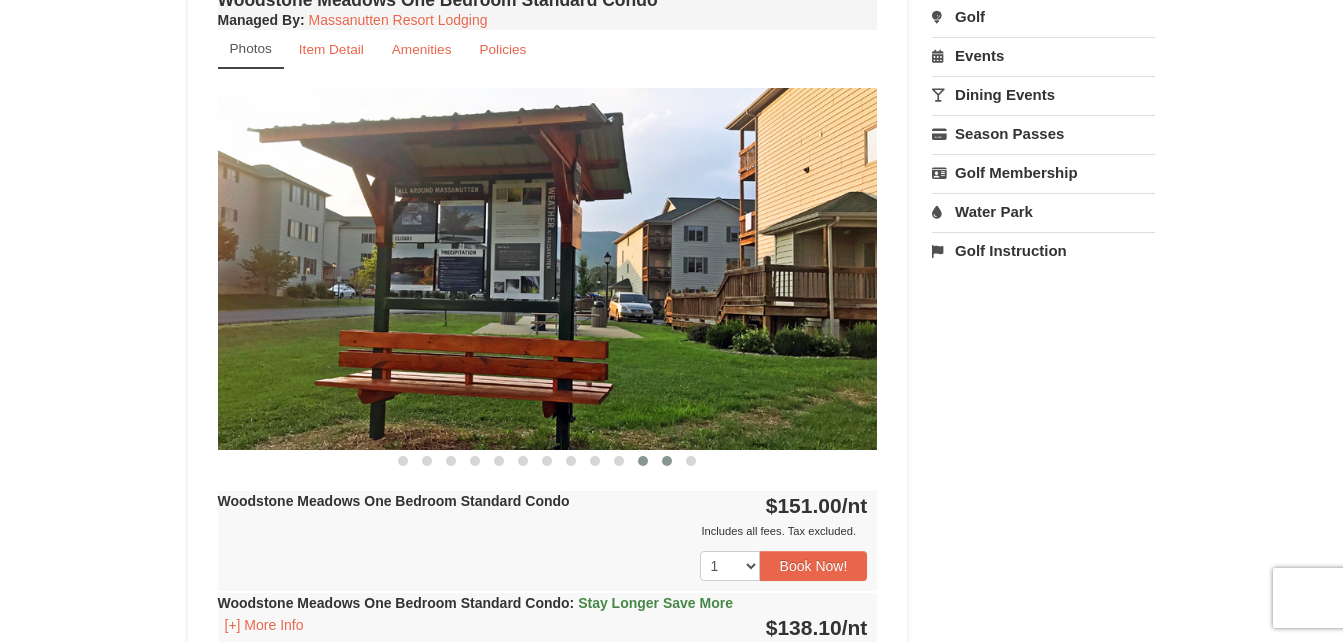 click at bounding box center (667, 461) 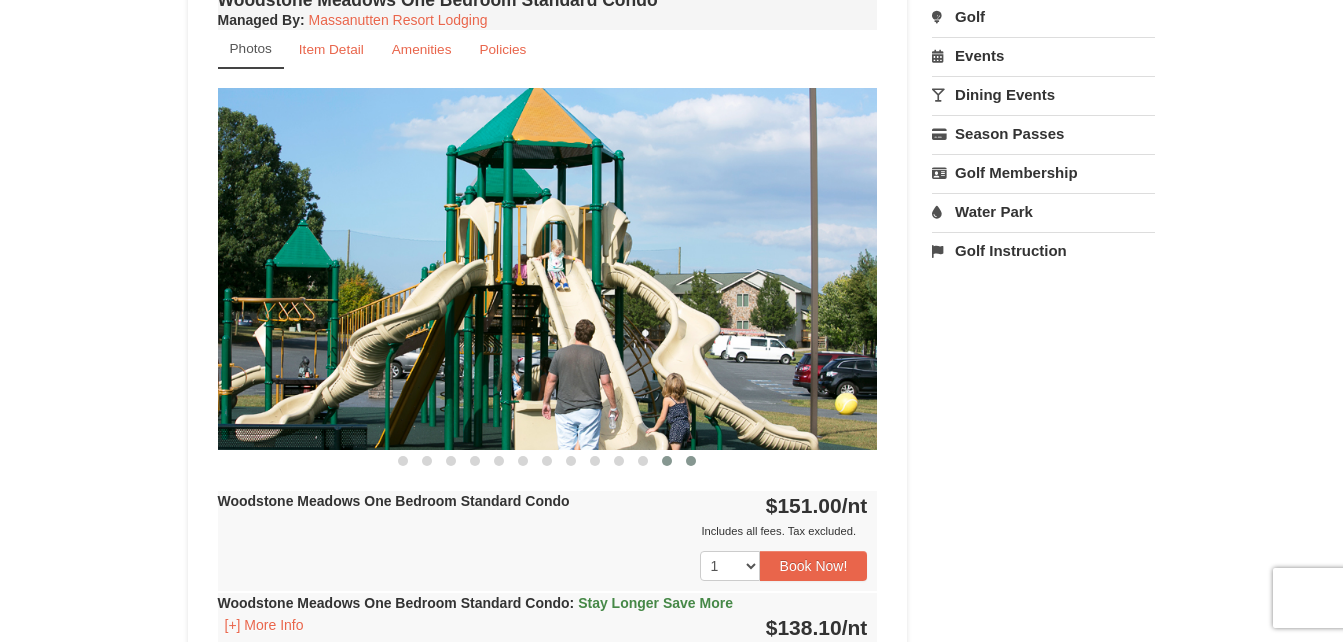 click at bounding box center (691, 461) 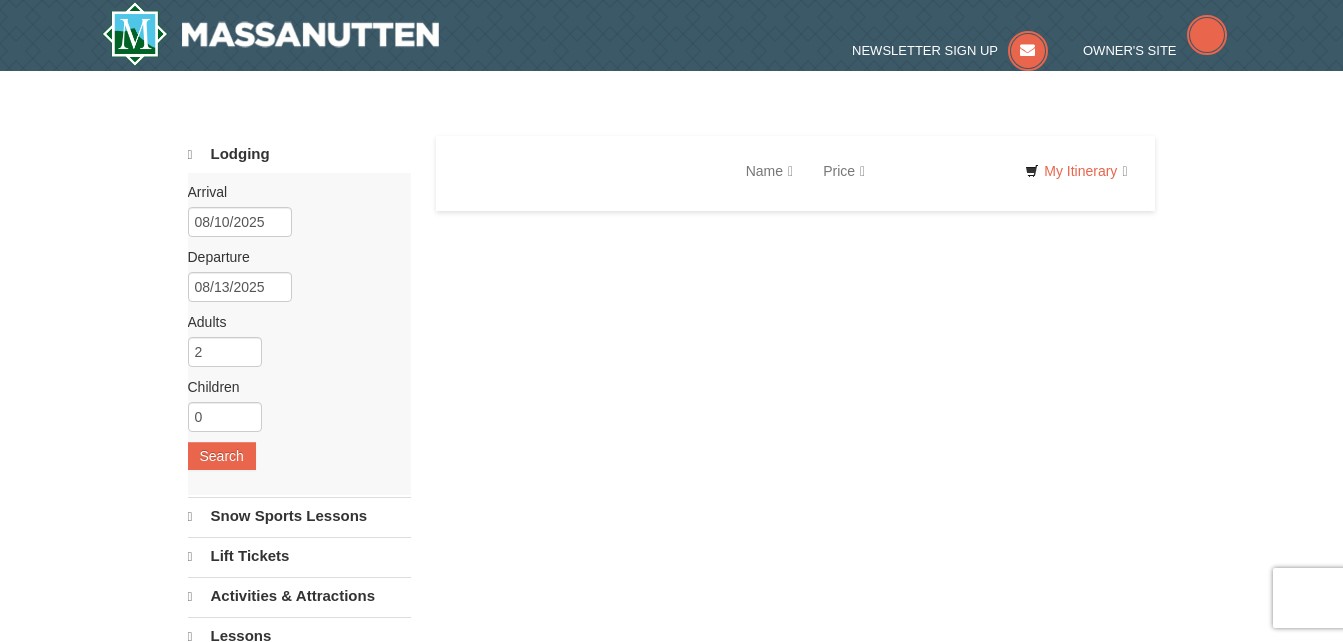 scroll, scrollTop: 0, scrollLeft: 0, axis: both 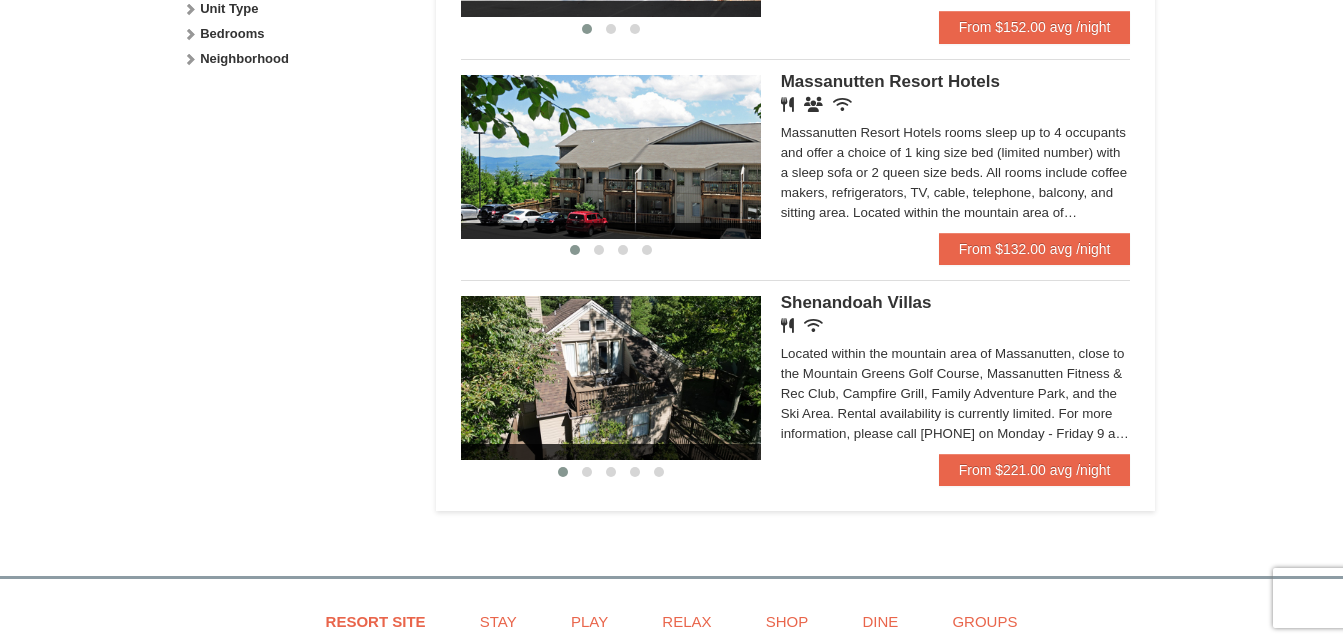 click at bounding box center [611, 378] 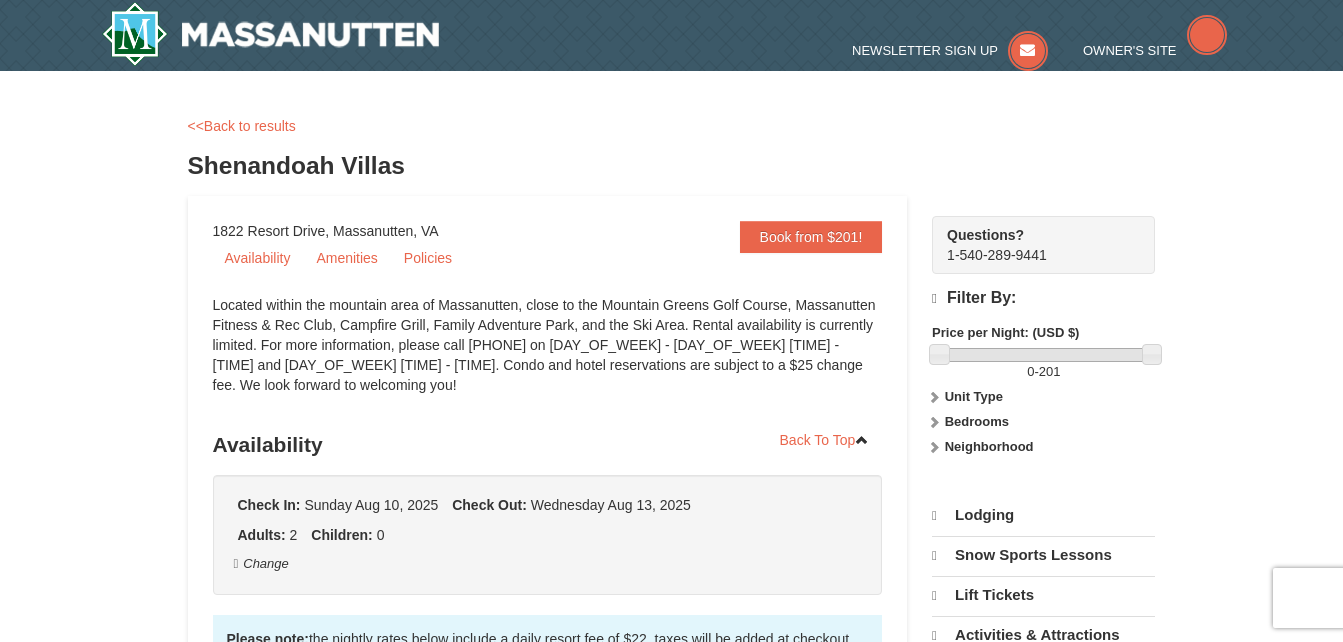 scroll, scrollTop: 0, scrollLeft: 0, axis: both 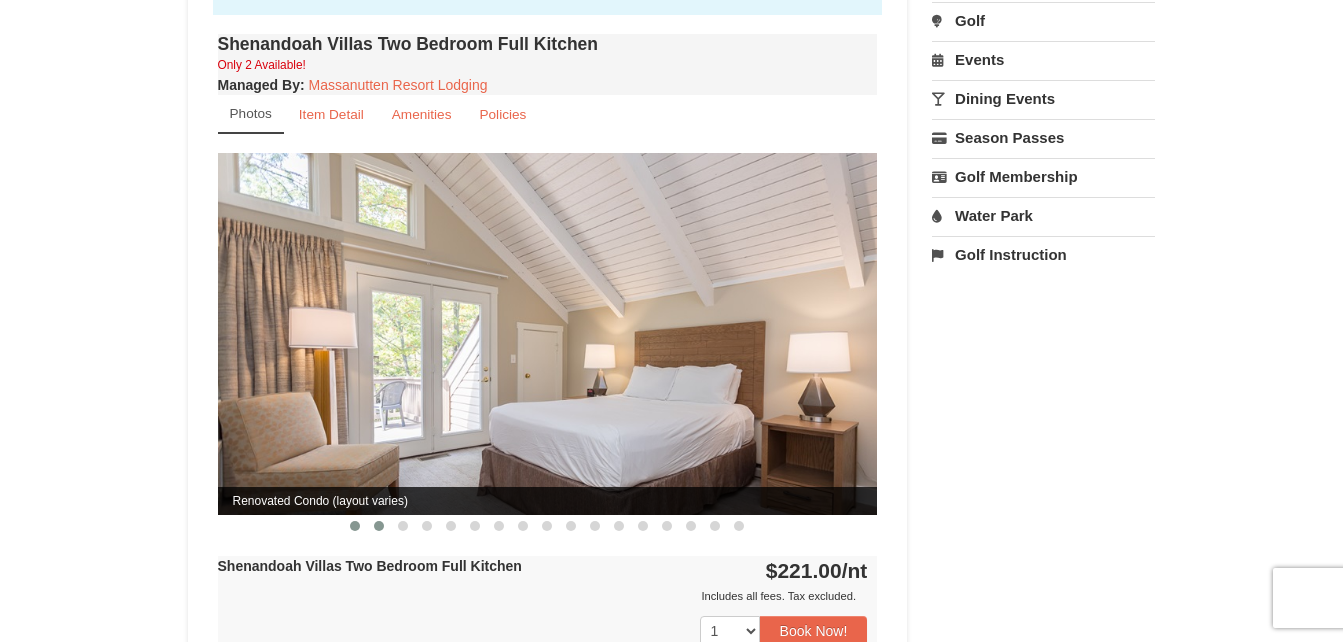 click at bounding box center (379, 526) 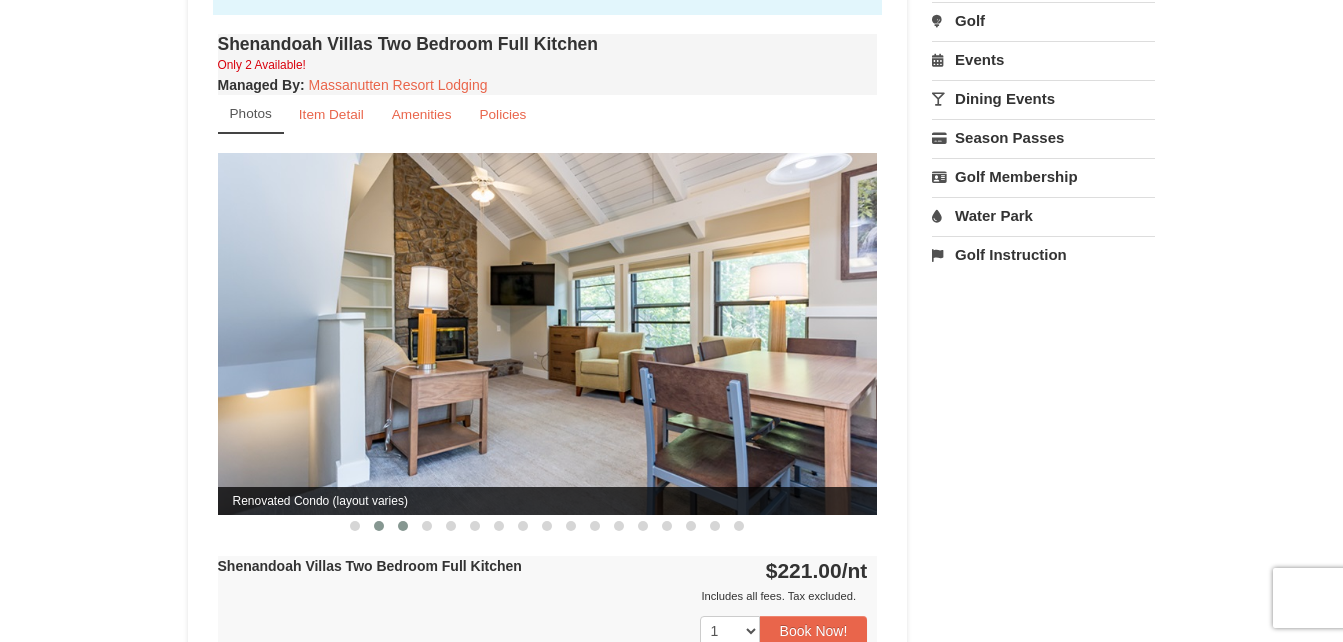 click at bounding box center [403, 526] 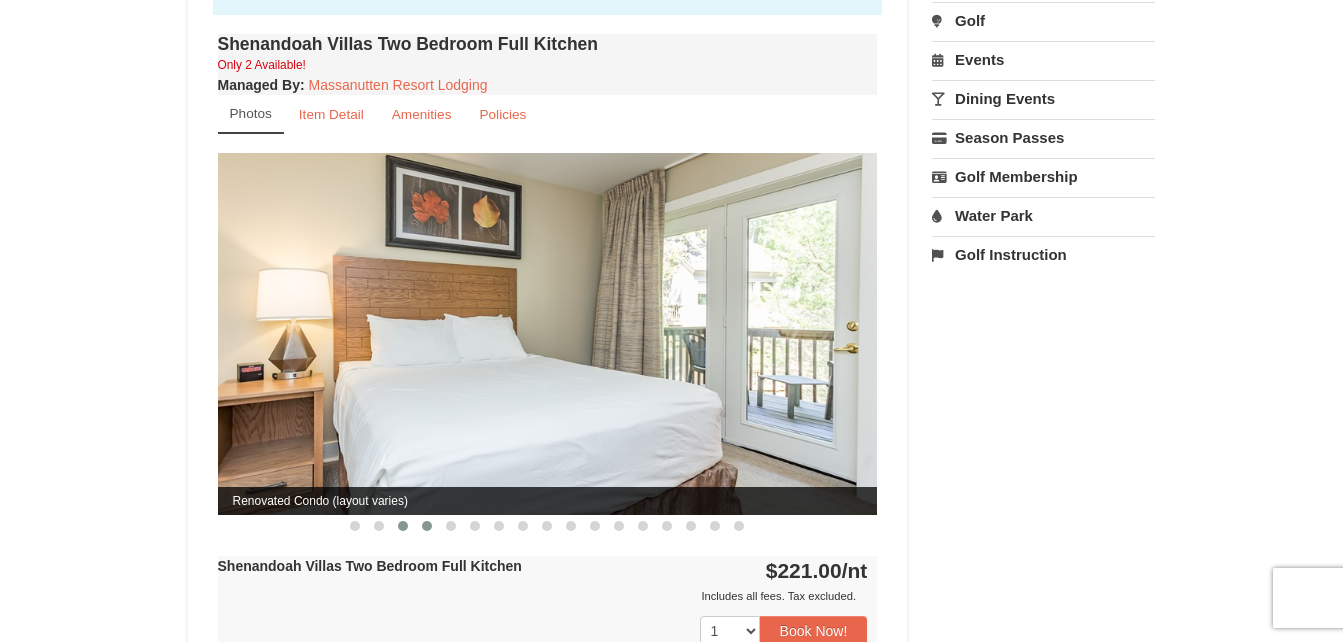 click at bounding box center [427, 526] 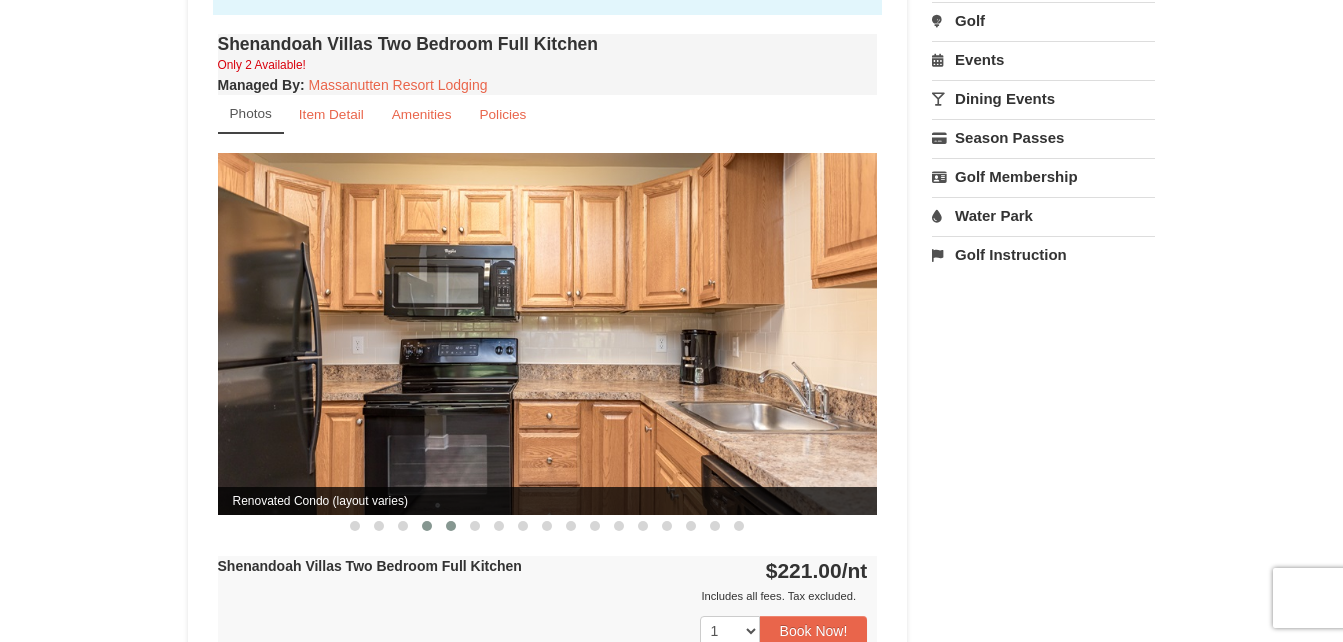 click at bounding box center (451, 526) 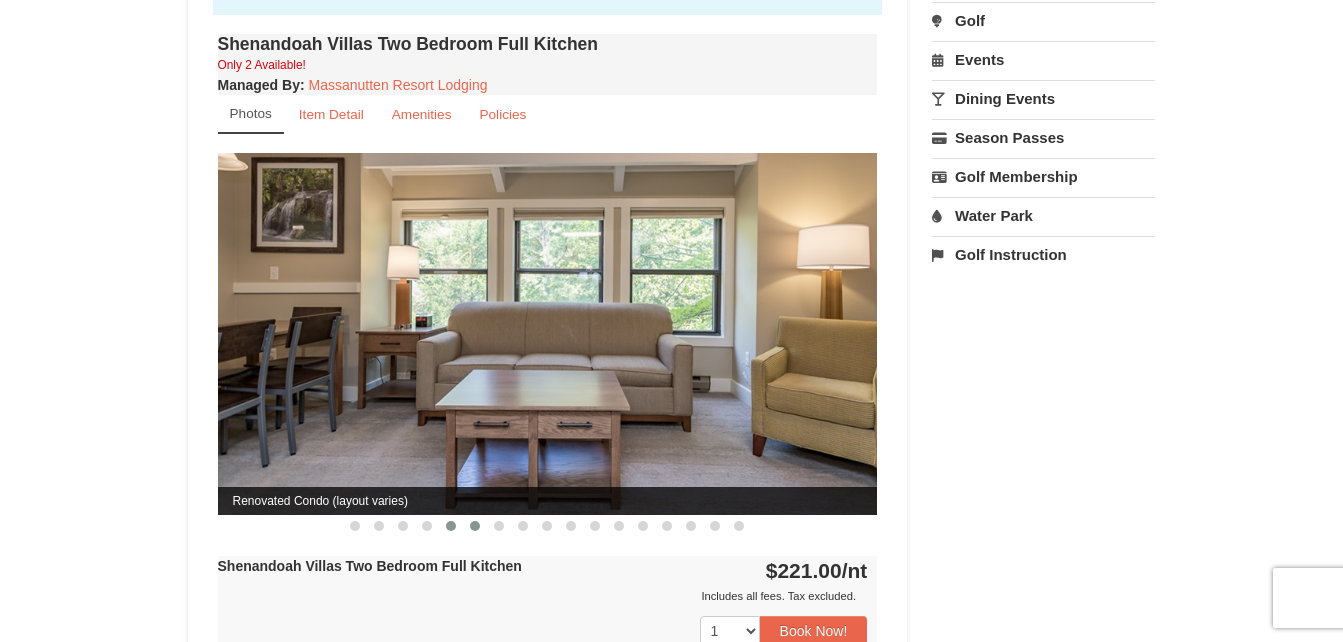 click at bounding box center [475, 526] 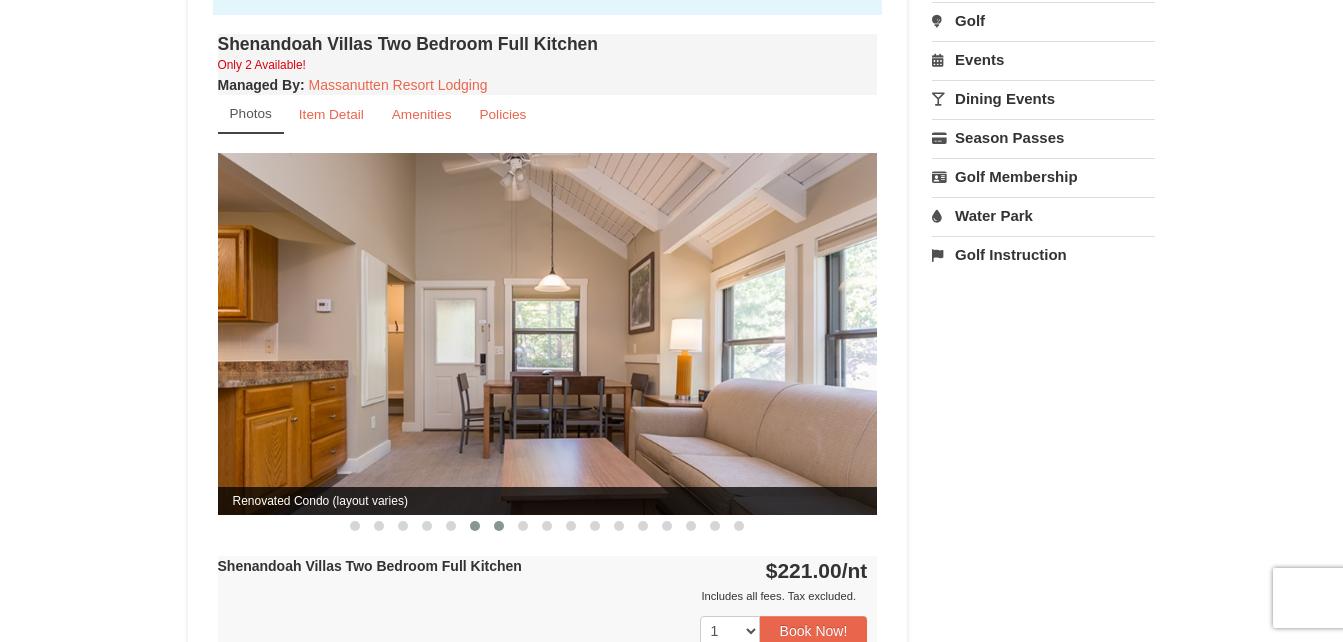 click at bounding box center [499, 526] 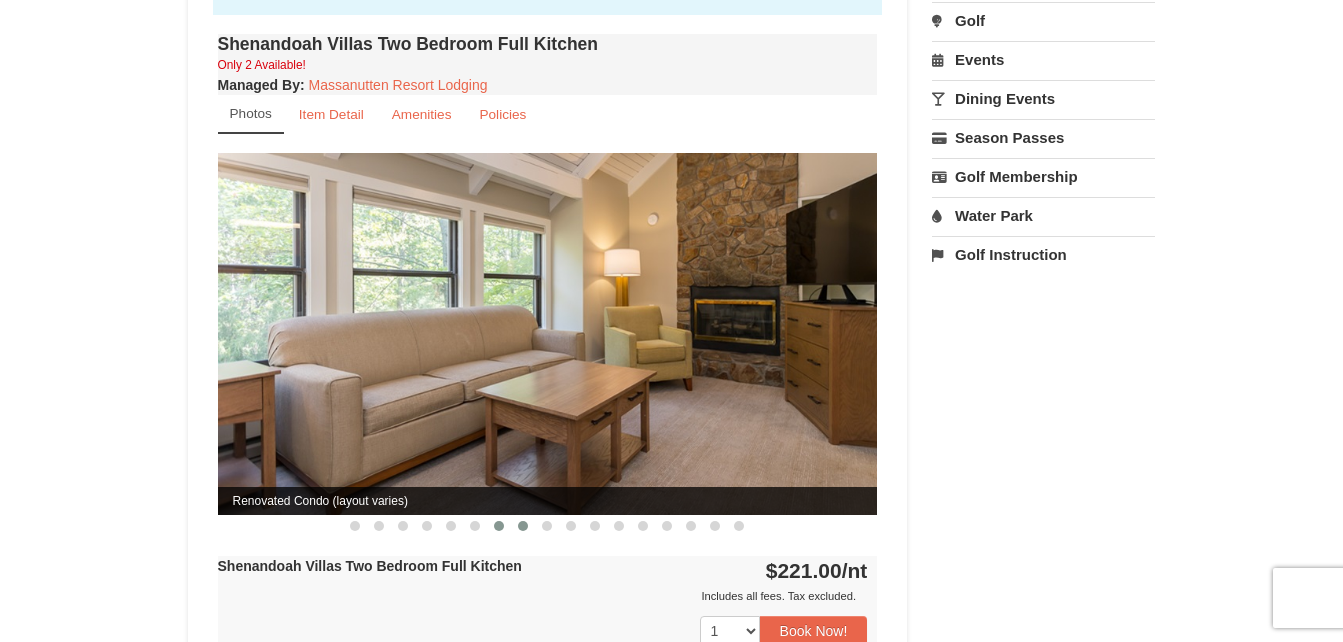 click at bounding box center (523, 526) 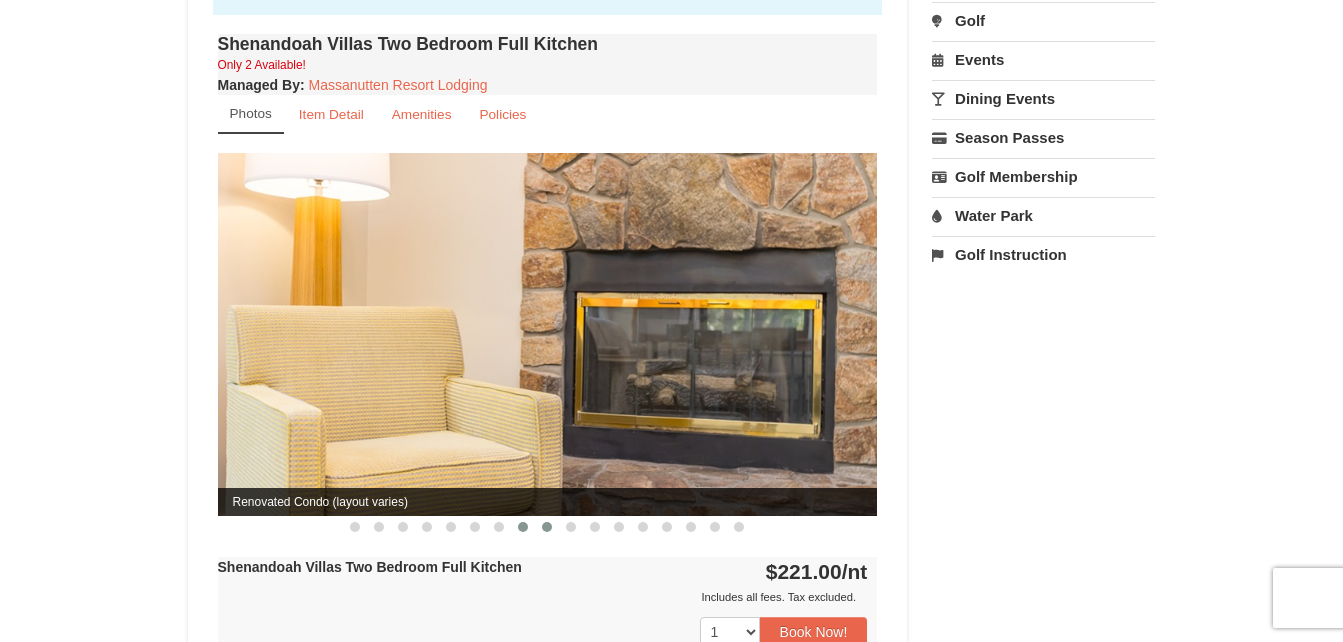 click at bounding box center [547, 527] 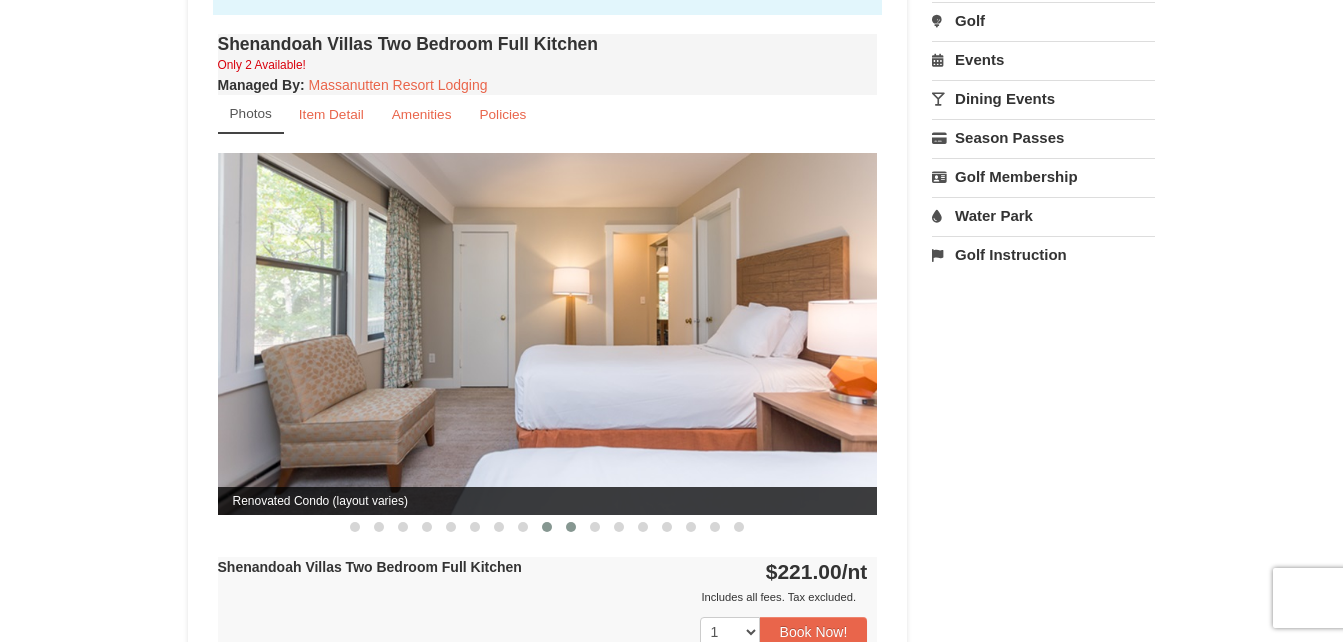 click at bounding box center (571, 527) 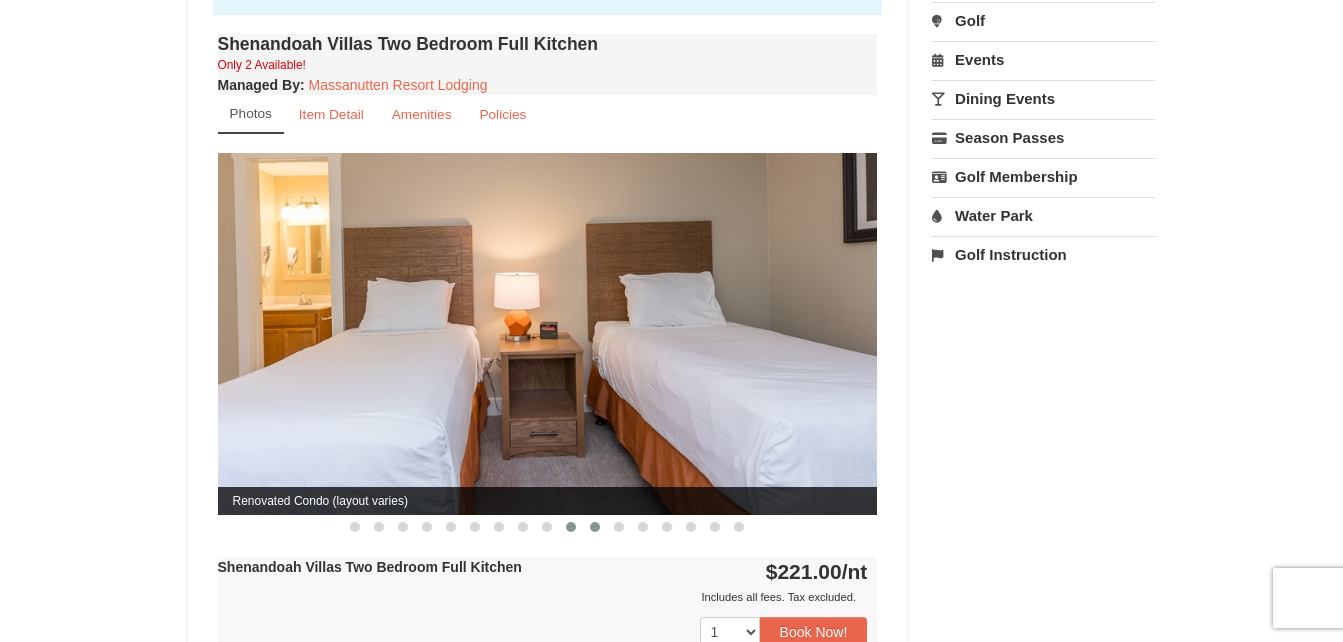 click at bounding box center (595, 527) 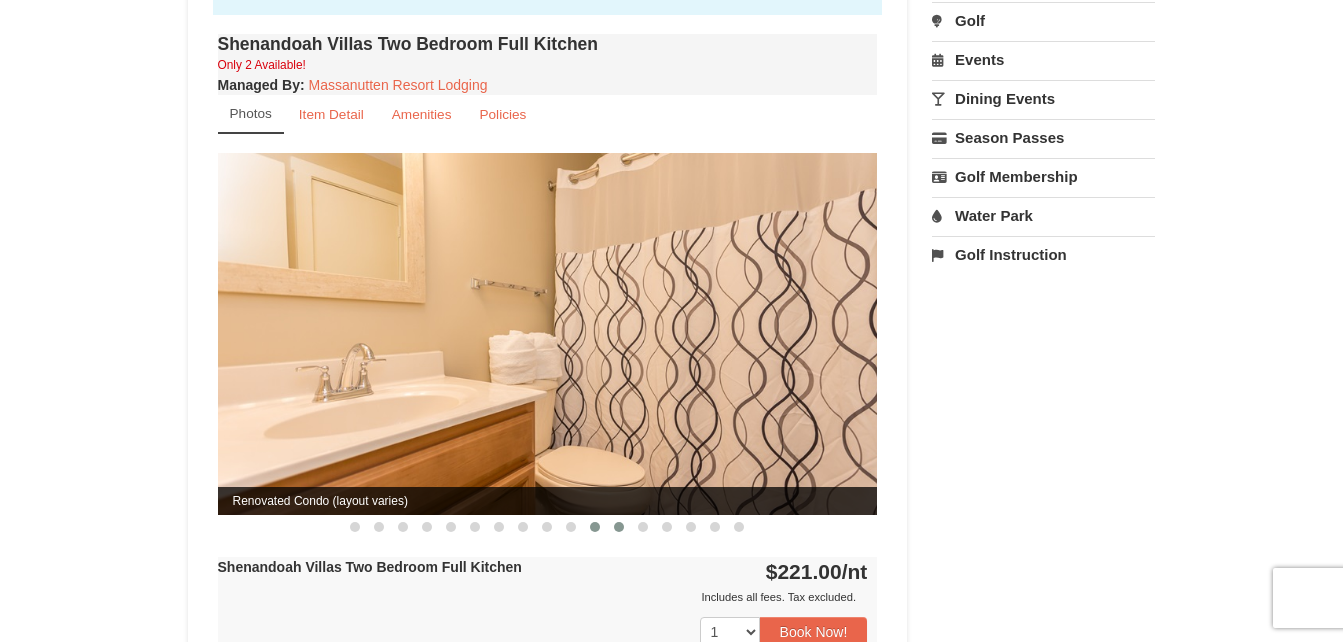 click at bounding box center [619, 527] 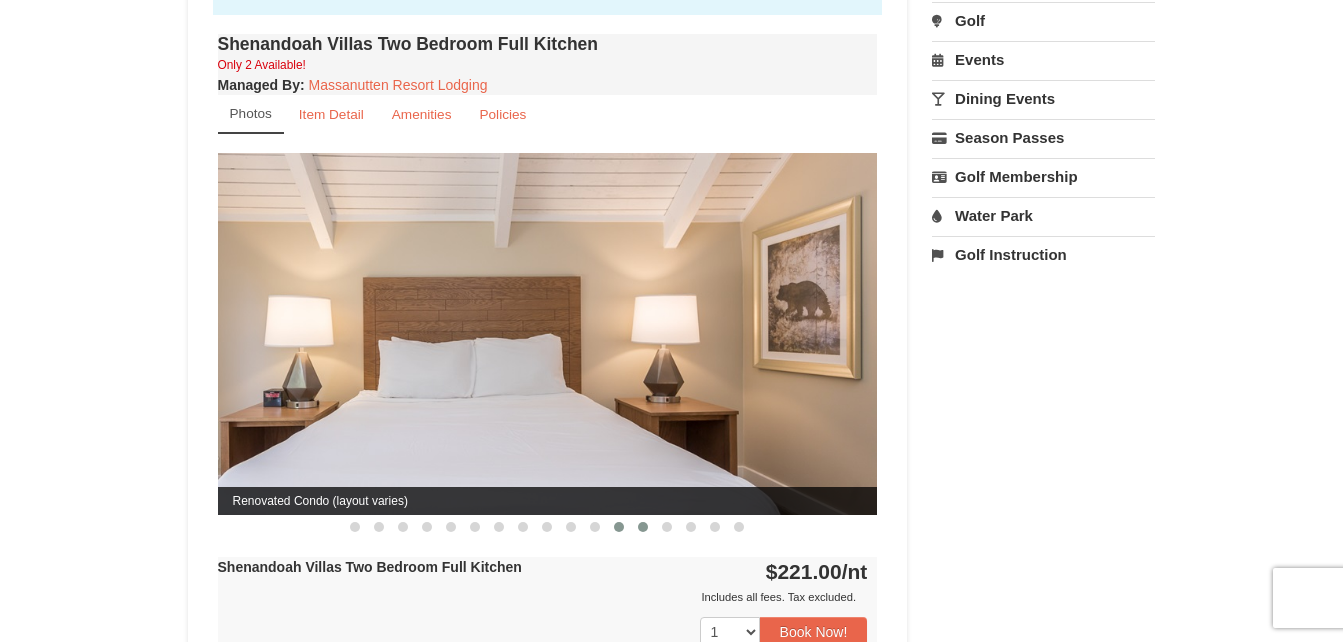 click at bounding box center (643, 527) 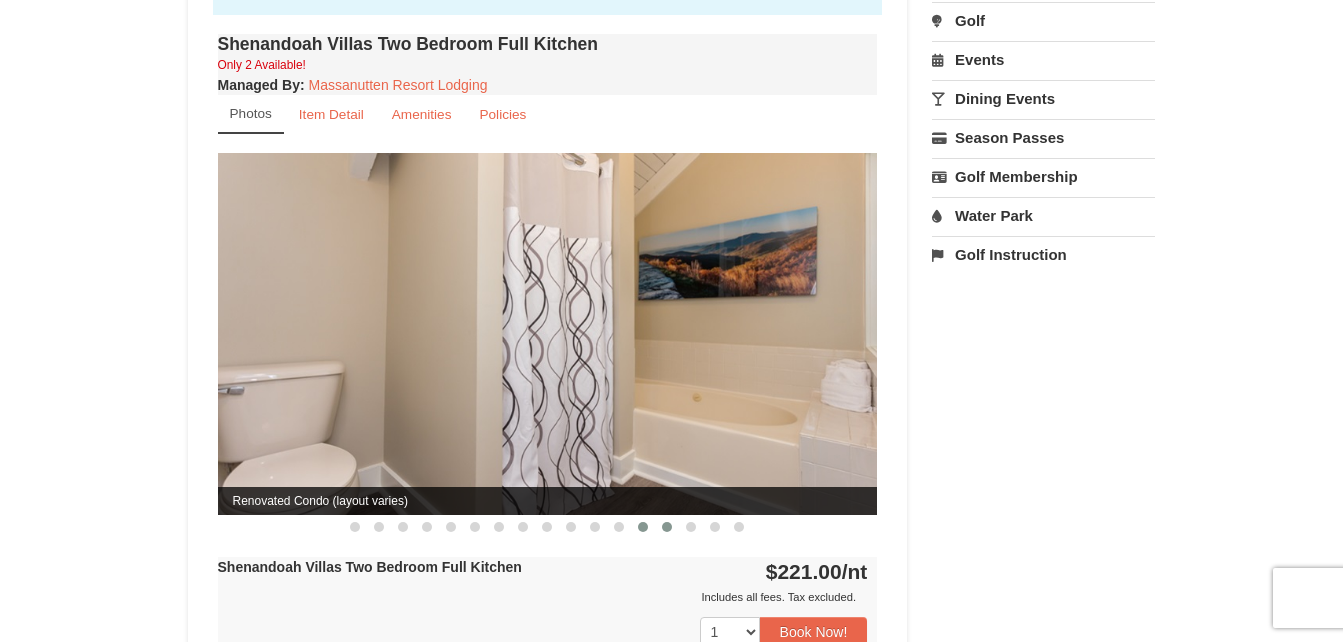 click at bounding box center (667, 527) 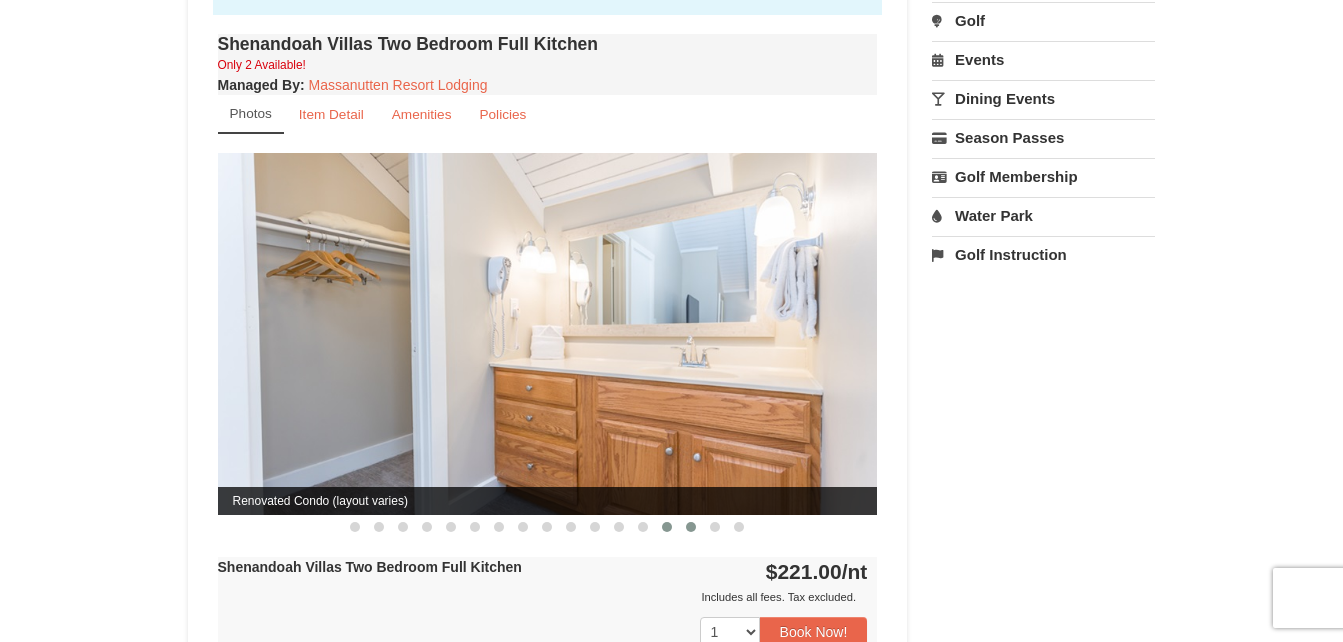 click at bounding box center (691, 527) 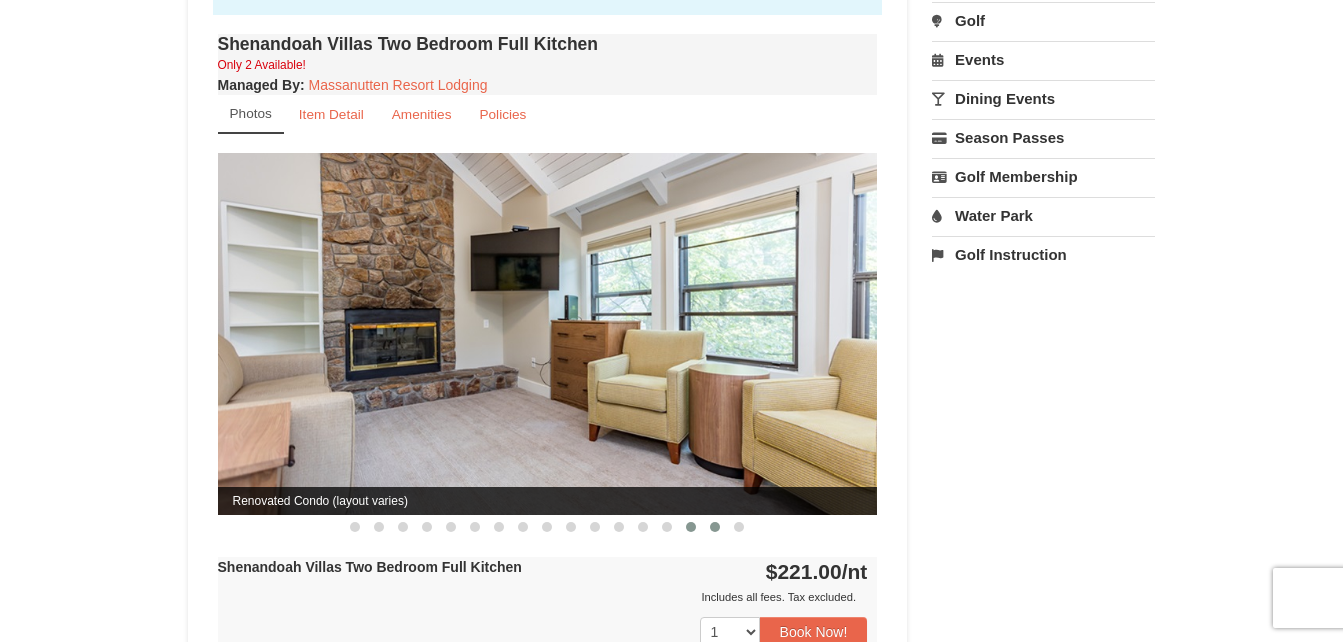 click at bounding box center [715, 527] 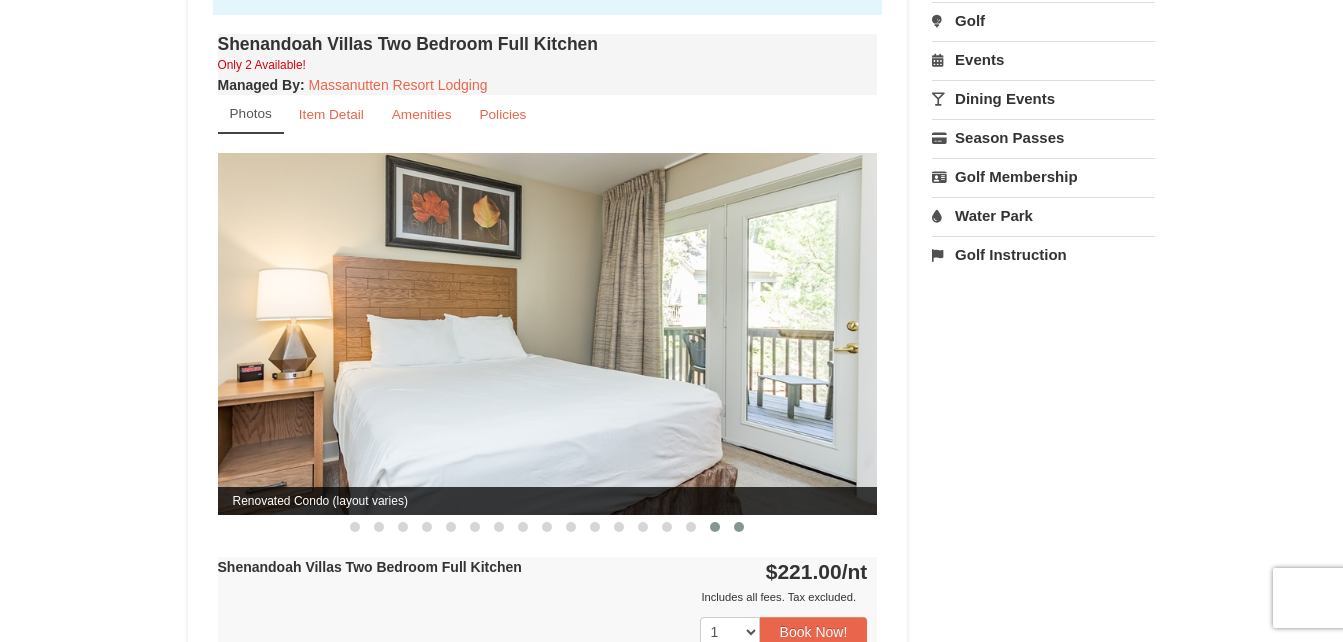 click at bounding box center (739, 527) 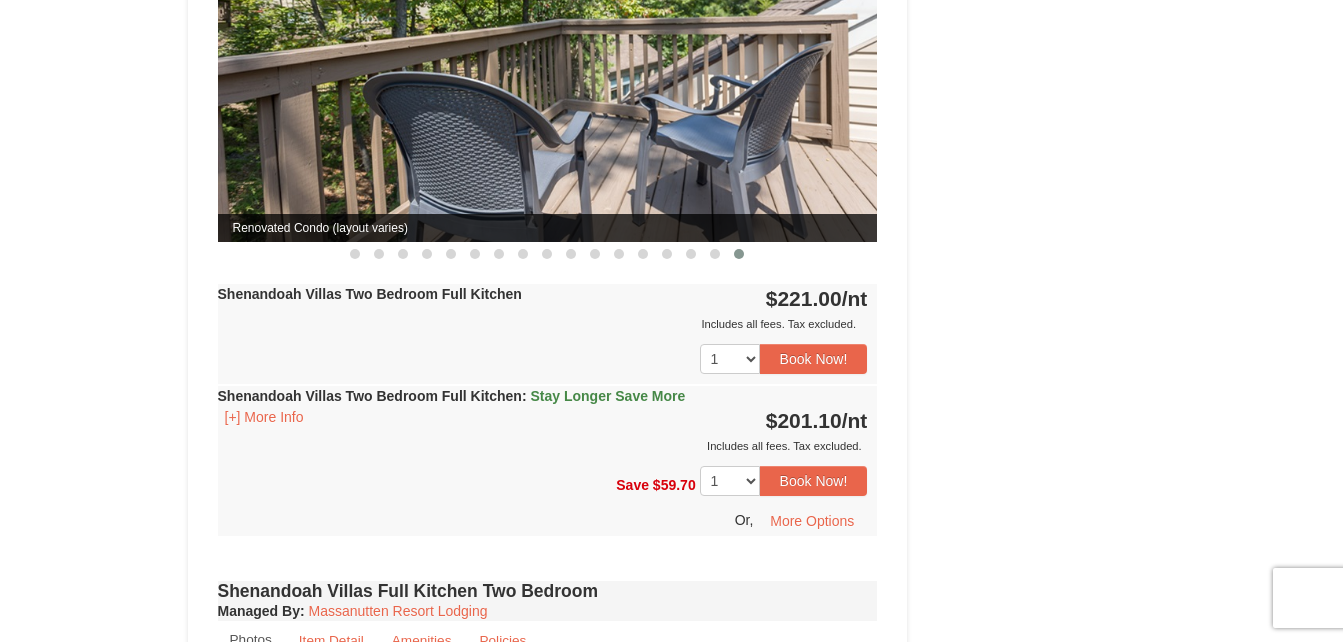 scroll, scrollTop: 0, scrollLeft: 0, axis: both 